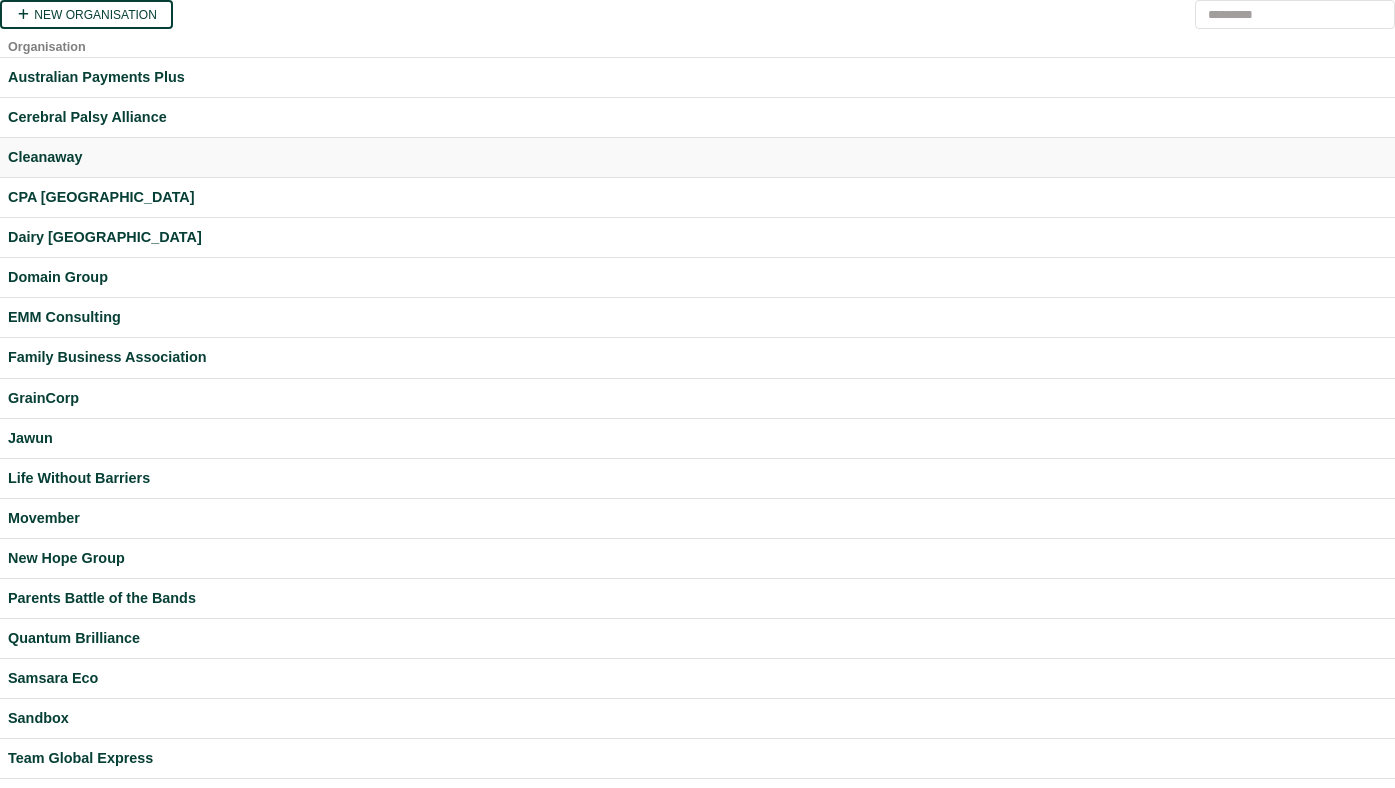 scroll, scrollTop: 0, scrollLeft: 0, axis: both 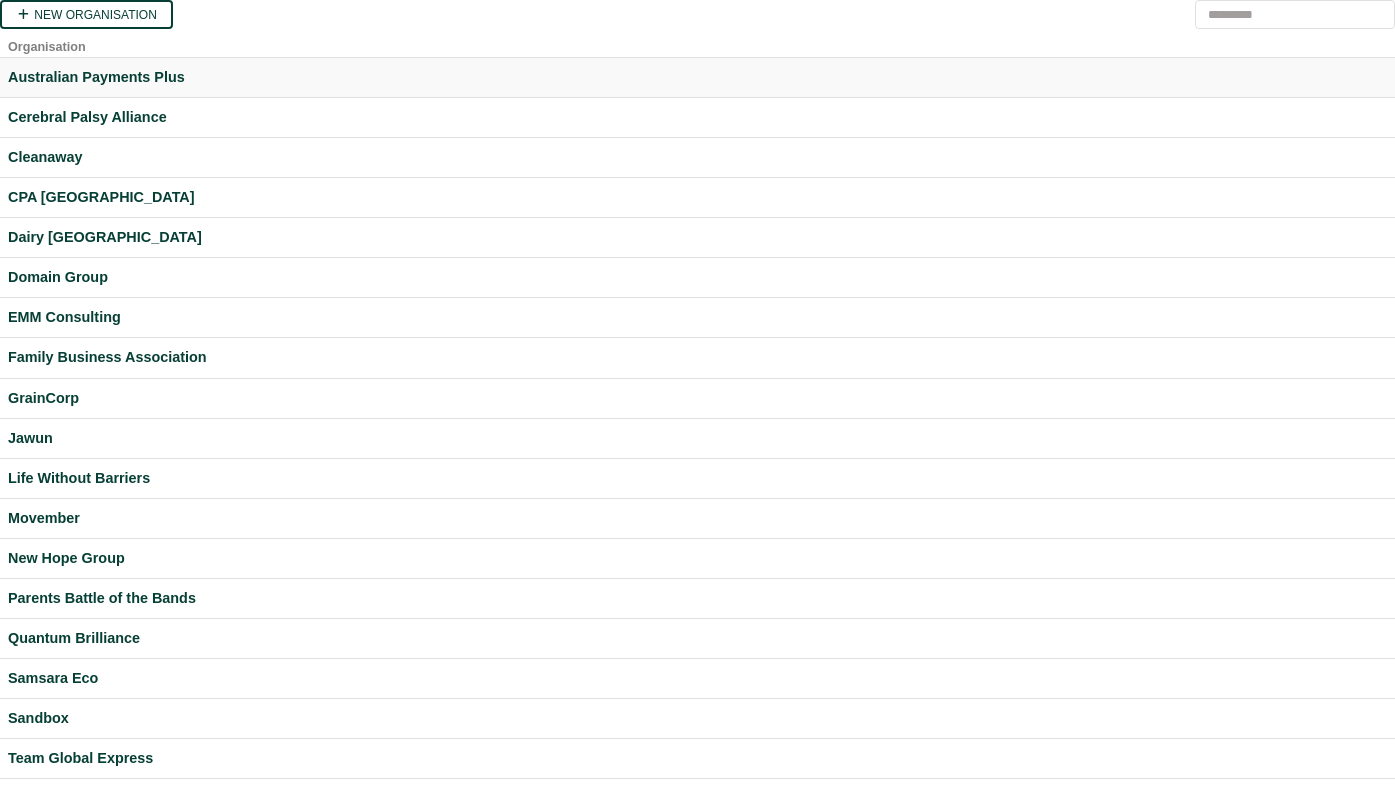 click on "Australian Payments Plus" at bounding box center (697, 77) 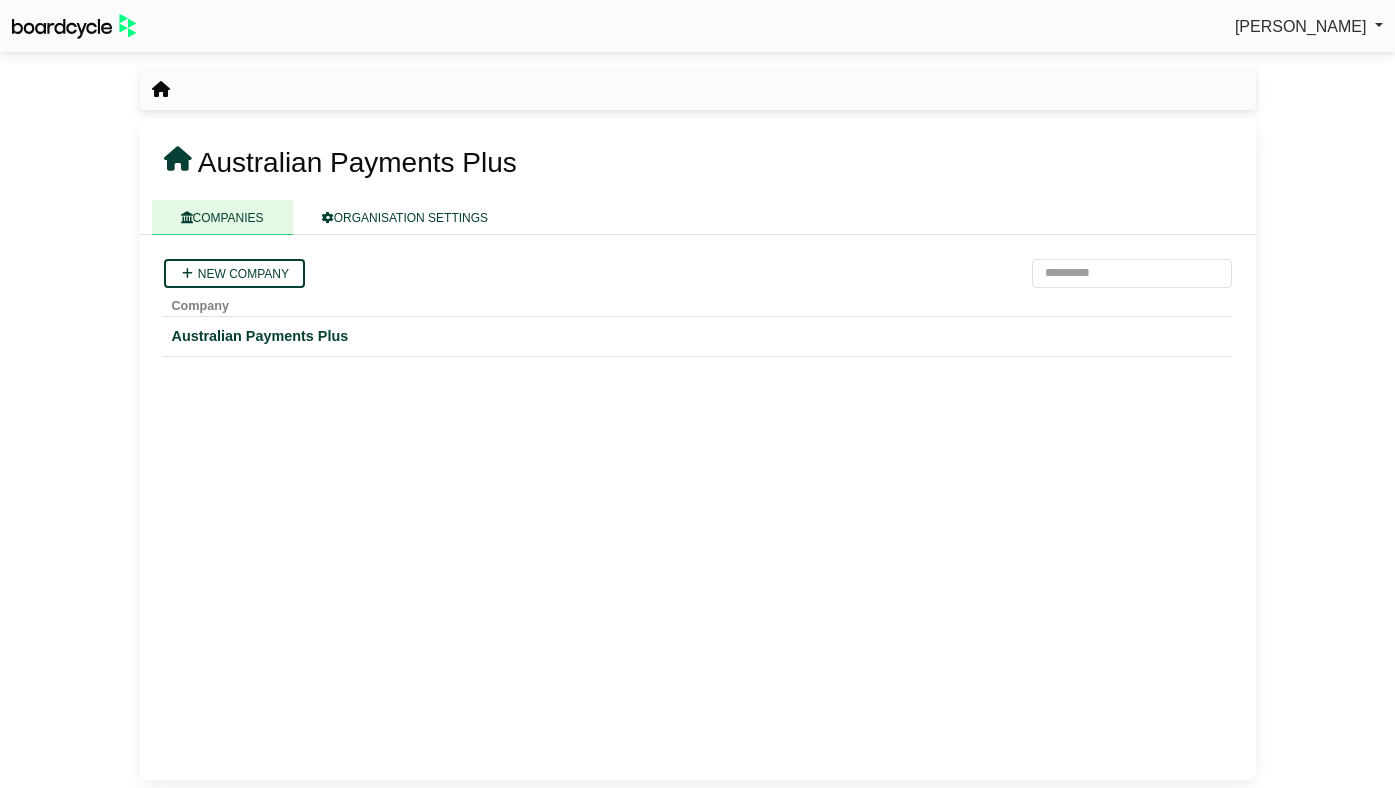 scroll, scrollTop: 0, scrollLeft: 0, axis: both 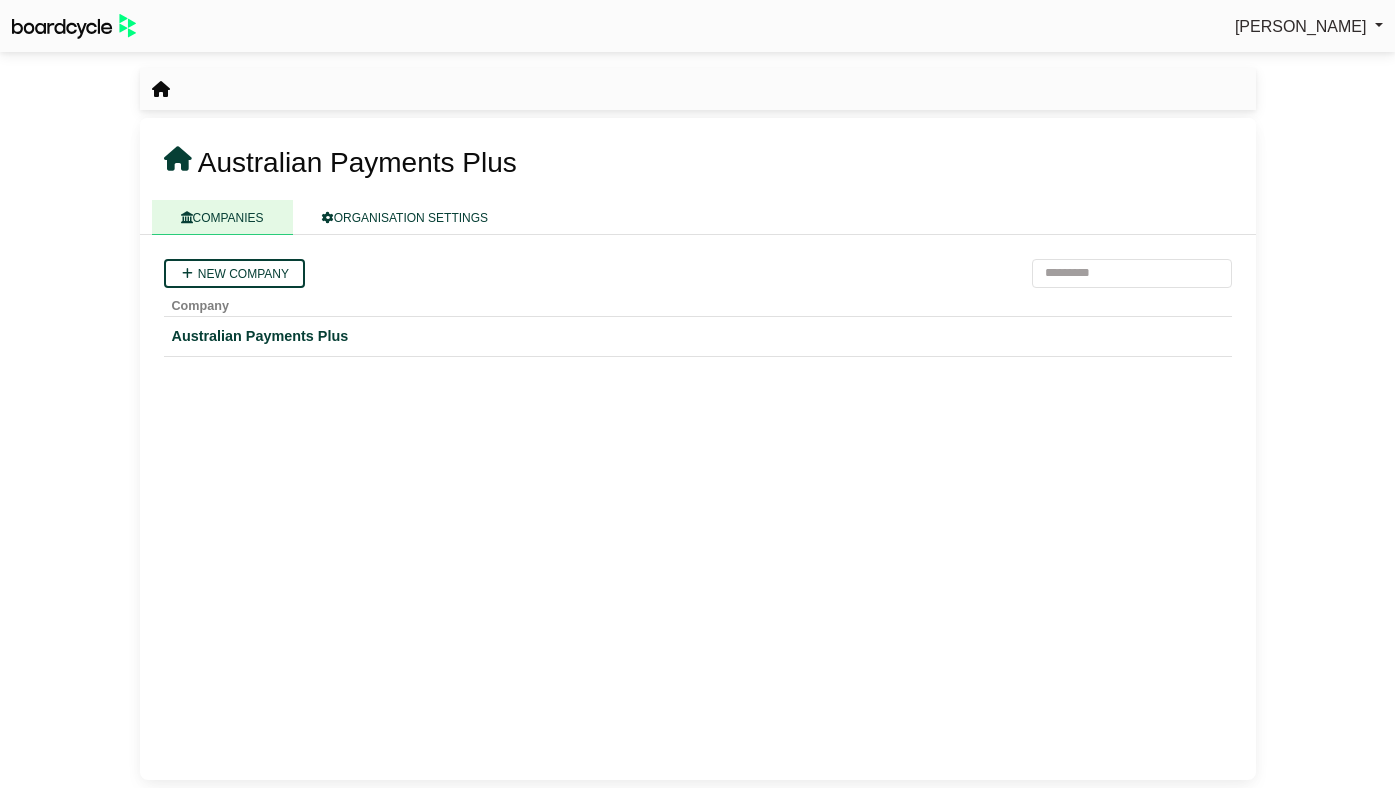 click on "[PERSON_NAME]" at bounding box center [1309, 27] 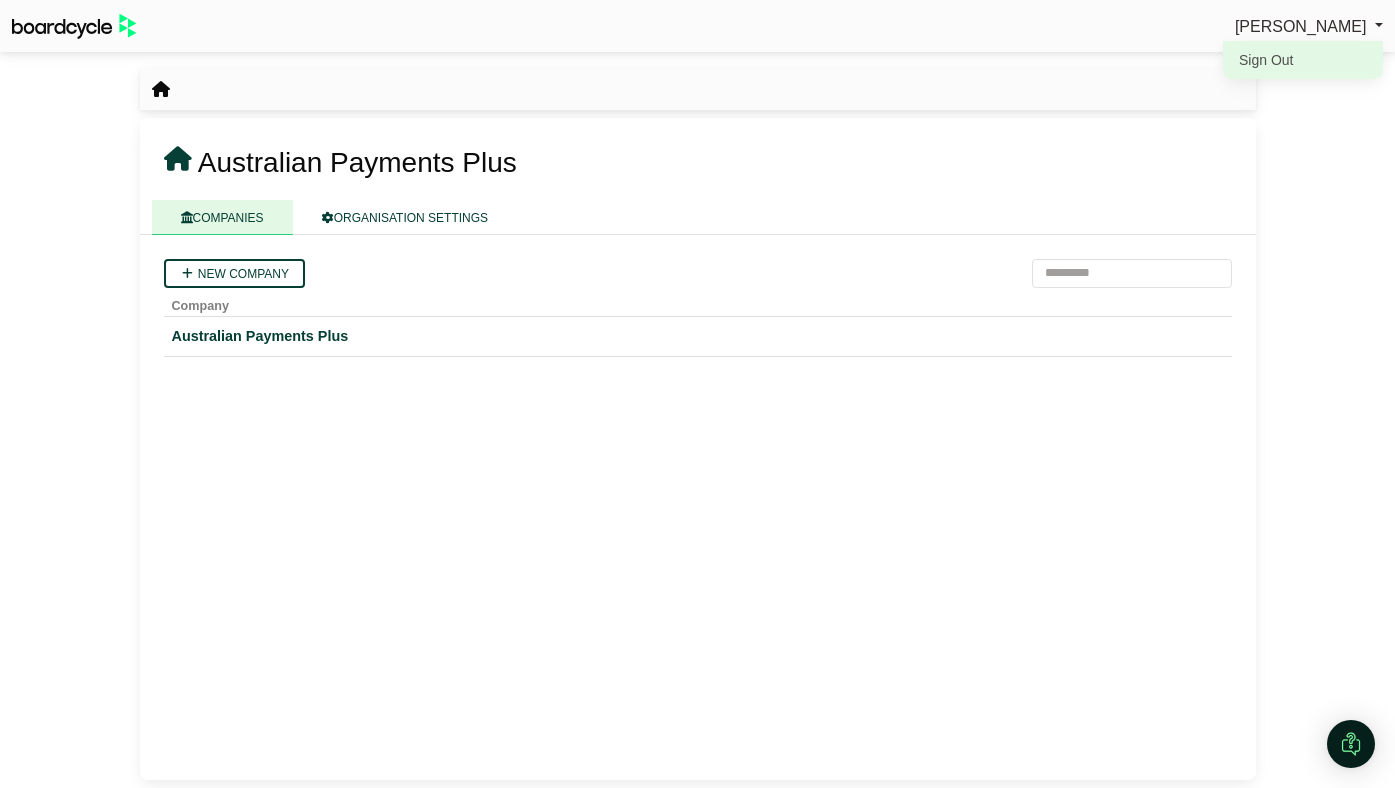 click on "Sign Out" at bounding box center (1303, 60) 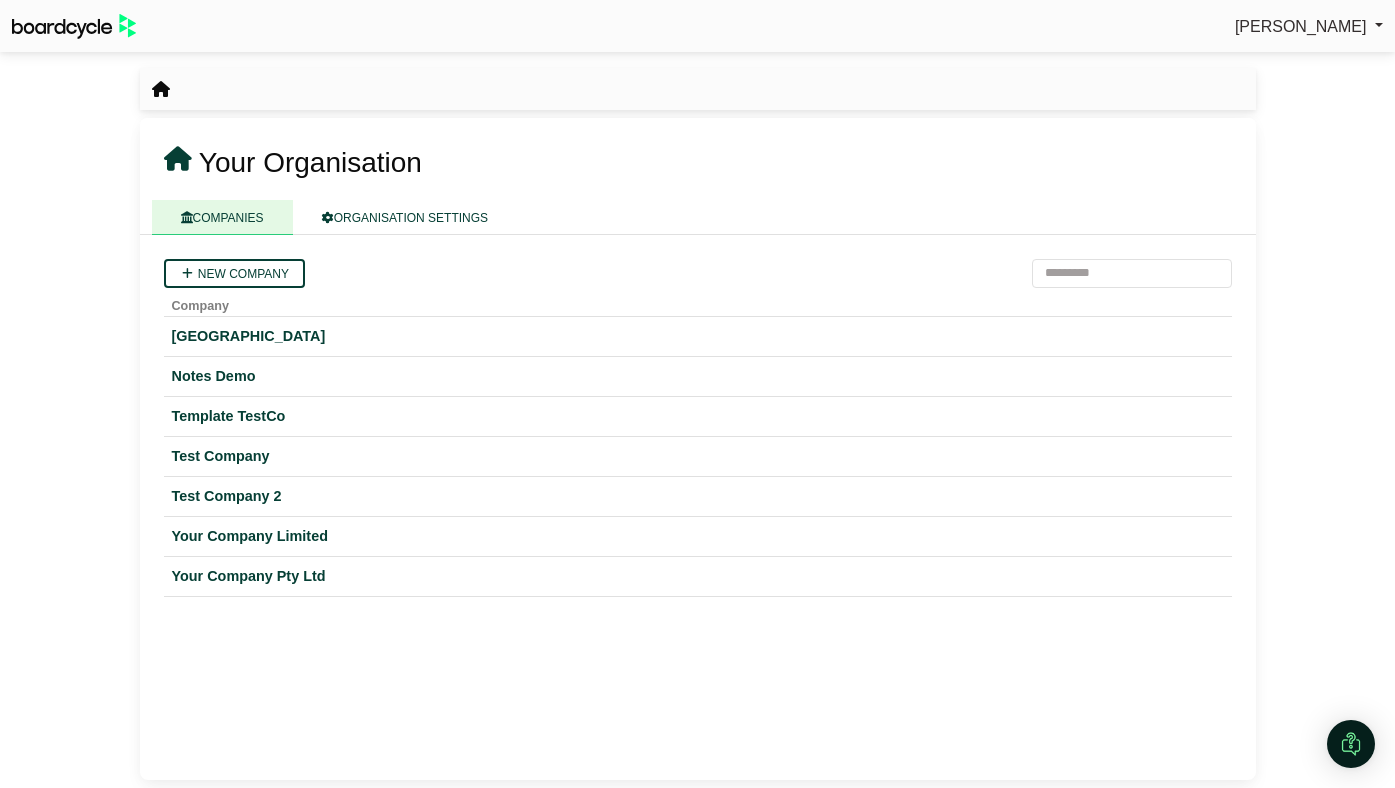 scroll, scrollTop: 0, scrollLeft: 0, axis: both 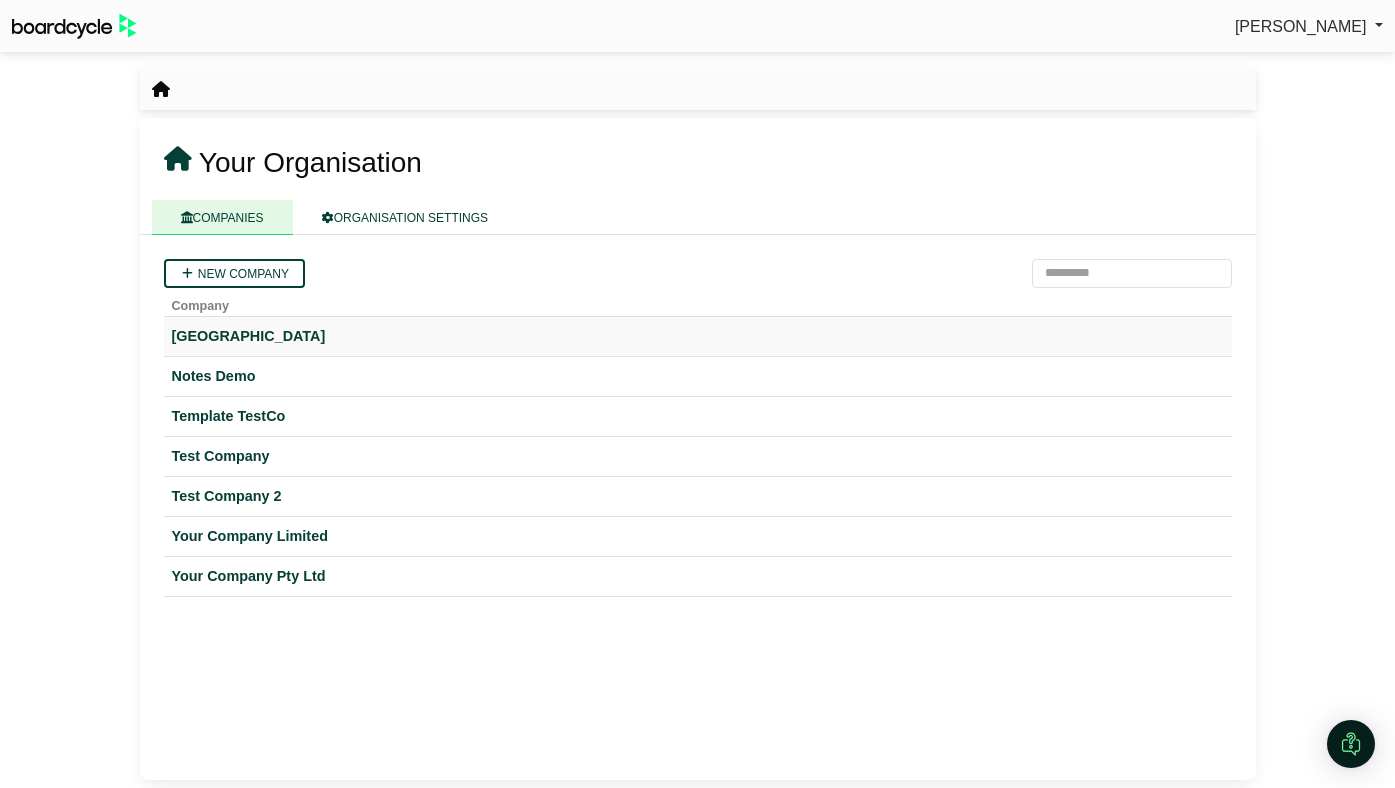 click on "Hogwarts University" at bounding box center [698, 336] 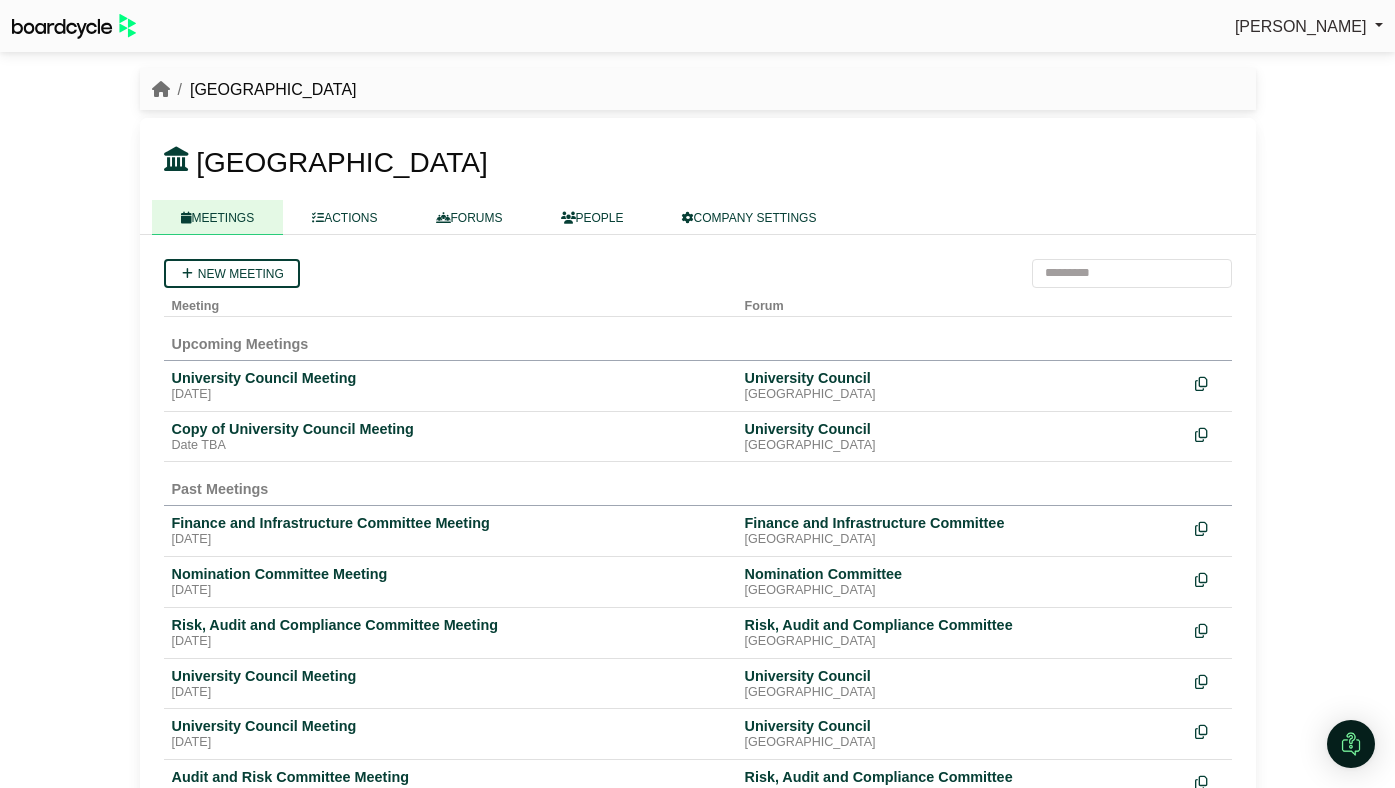 scroll, scrollTop: 0, scrollLeft: 0, axis: both 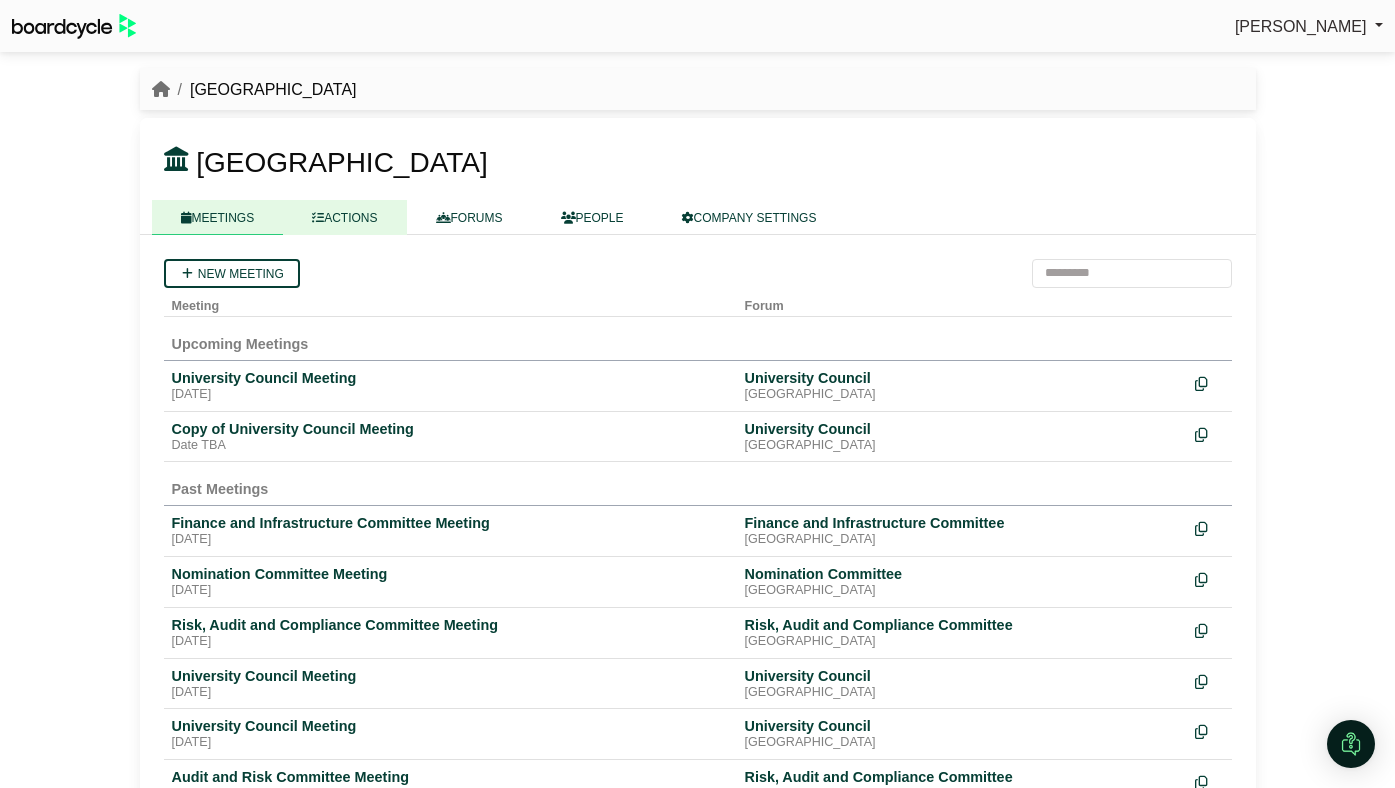 click on "ACTIONS" at bounding box center (344, 217) 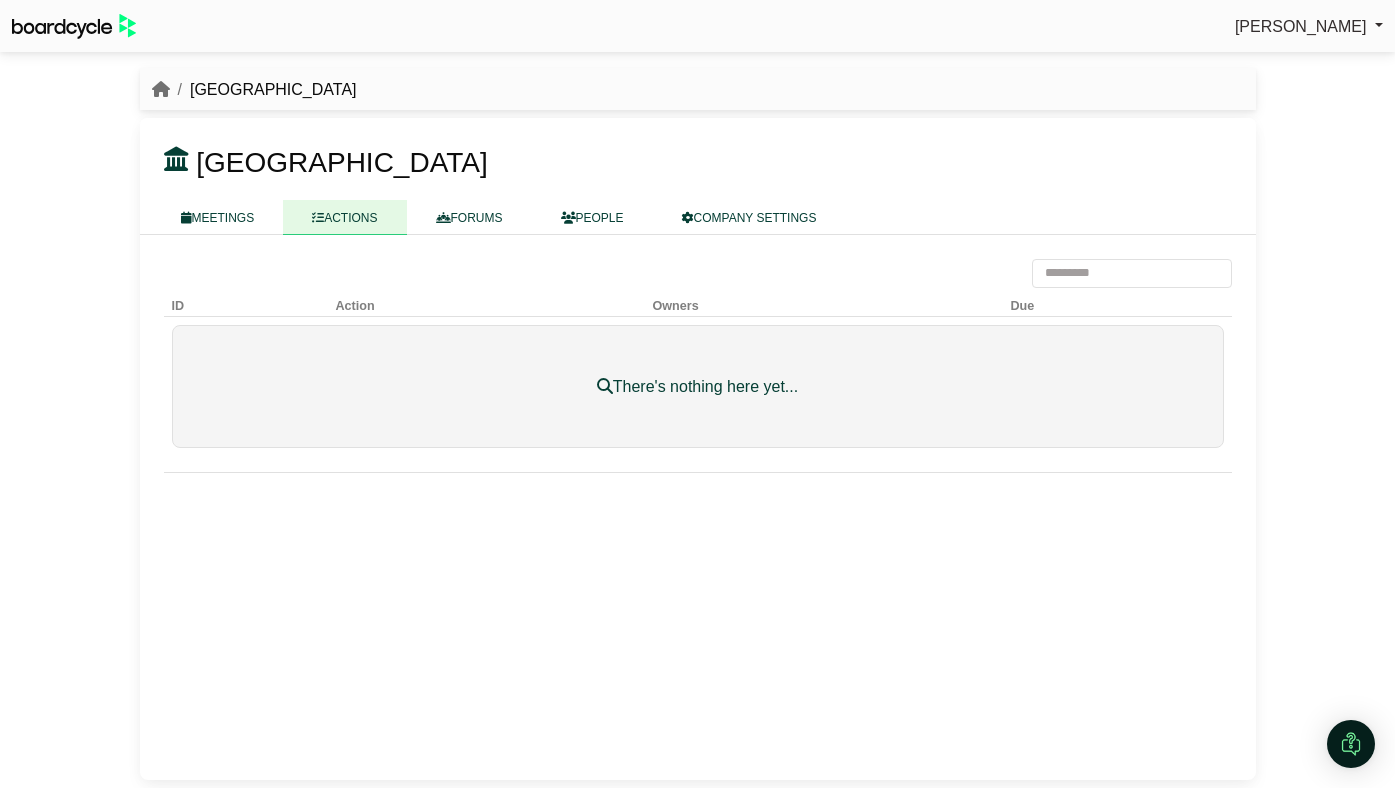 scroll, scrollTop: 0, scrollLeft: 0, axis: both 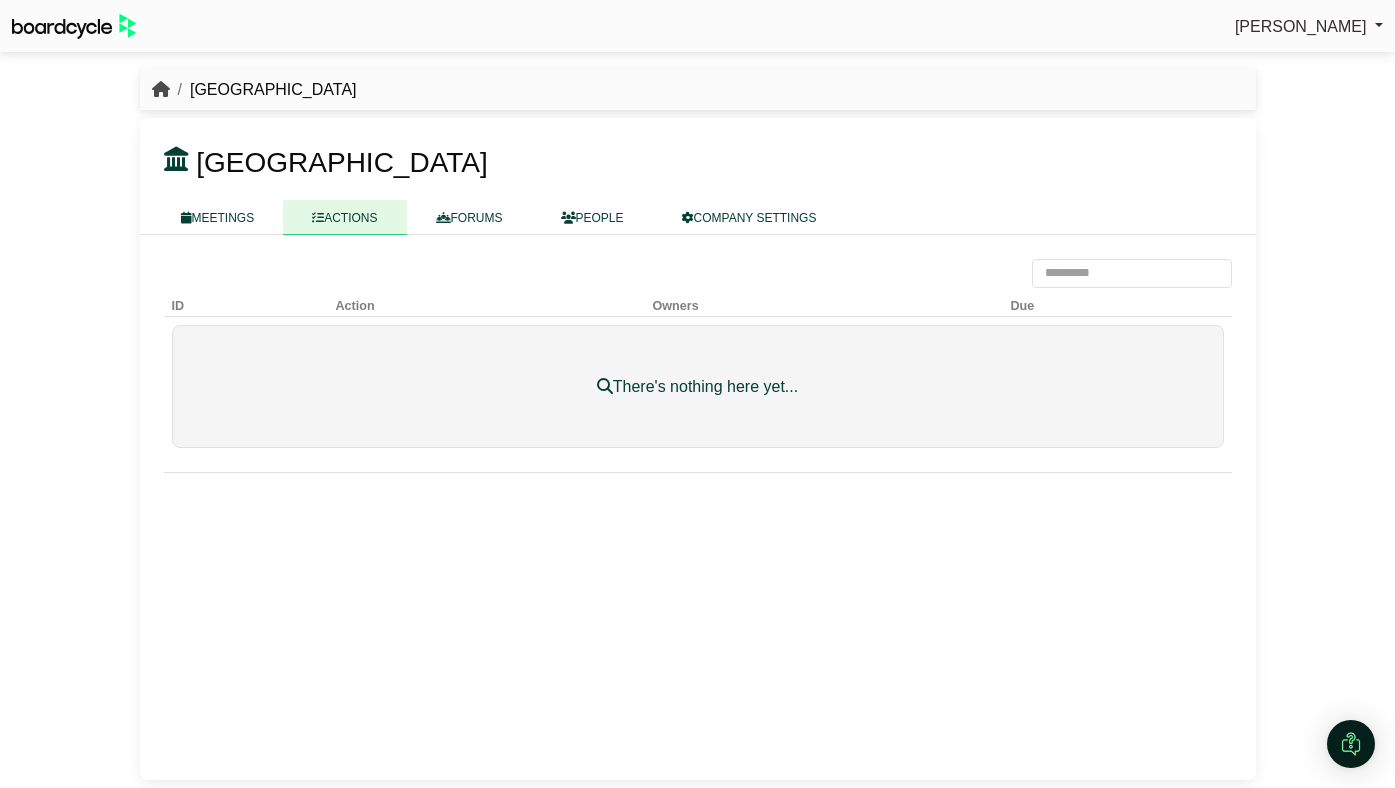 click at bounding box center [161, 89] 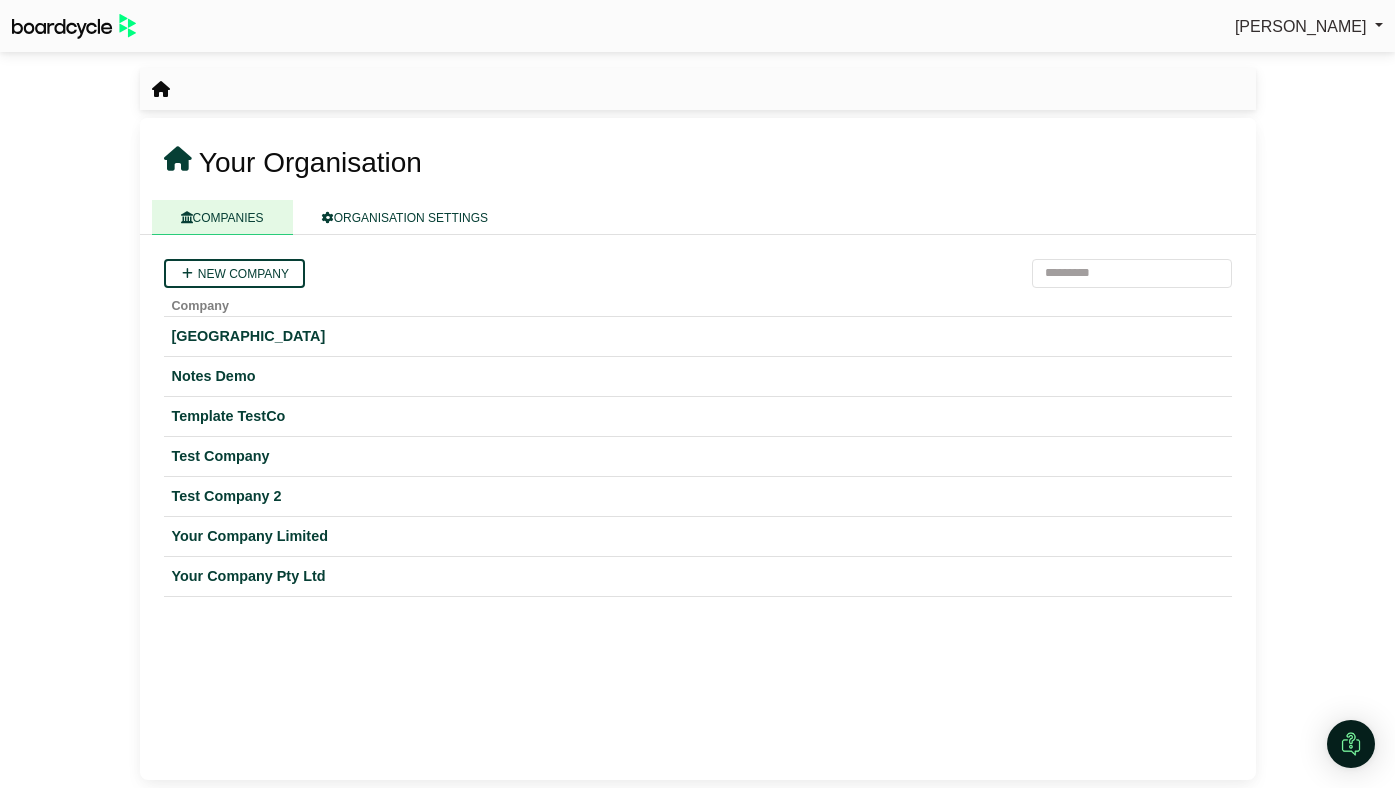 scroll, scrollTop: 0, scrollLeft: 0, axis: both 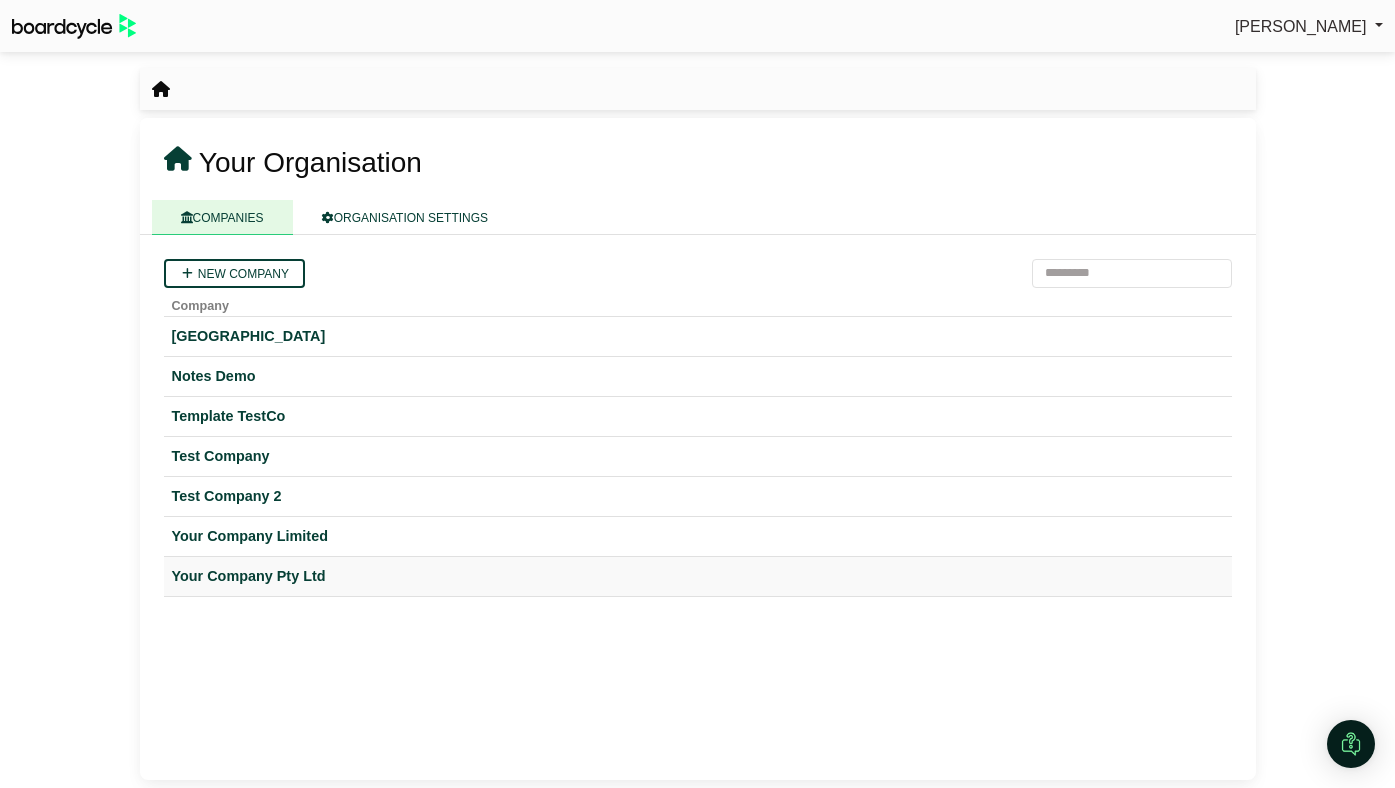 click on "Your Company Pty Ltd" at bounding box center (698, 576) 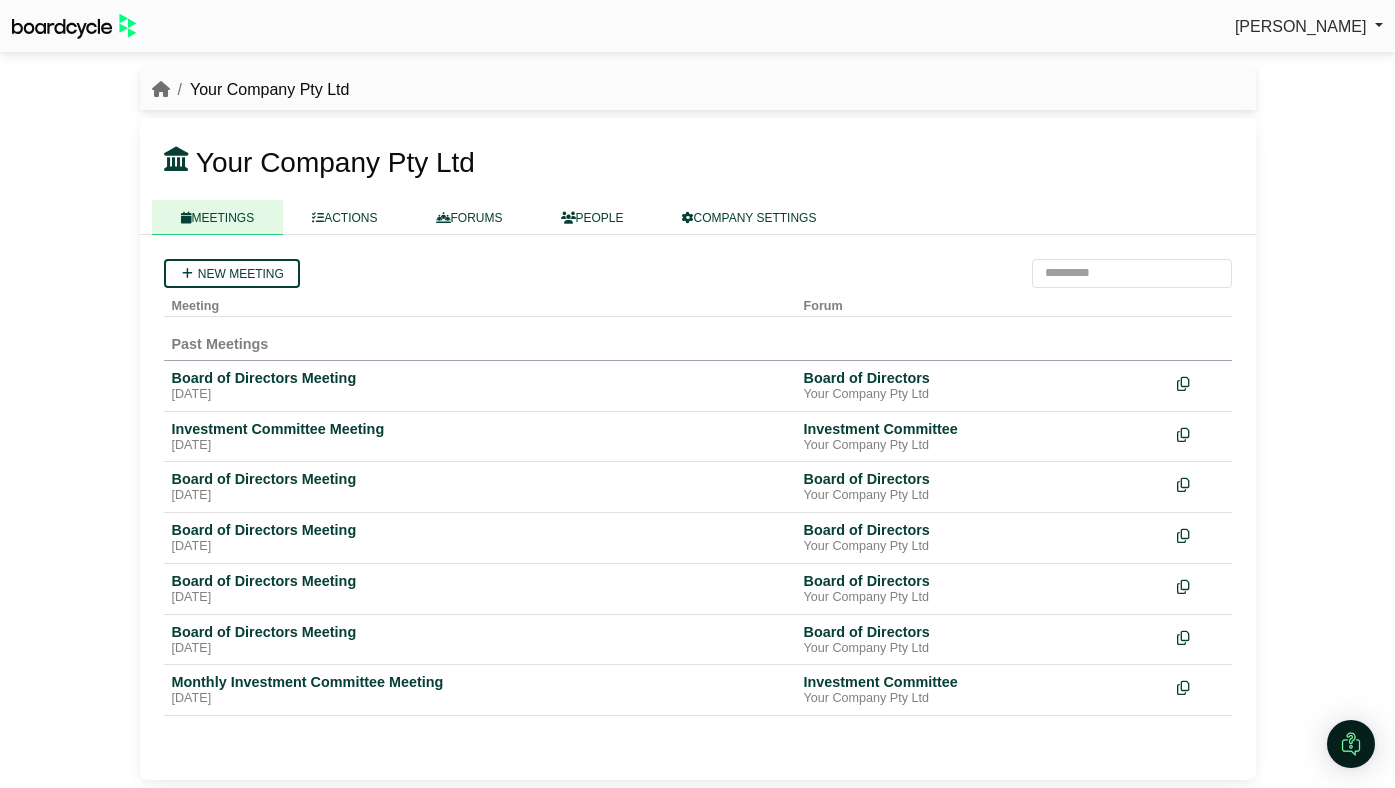 scroll, scrollTop: 0, scrollLeft: 0, axis: both 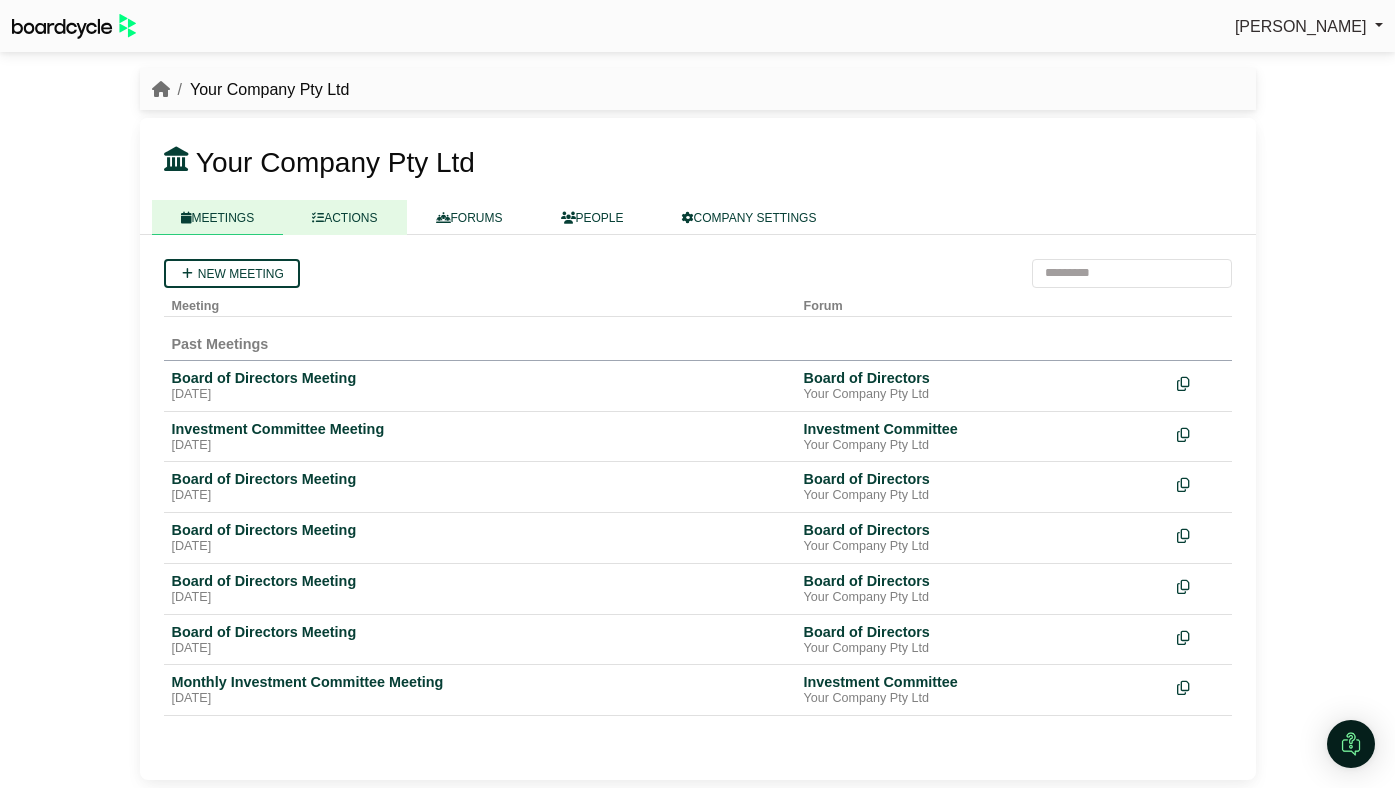 click at bounding box center [318, 218] 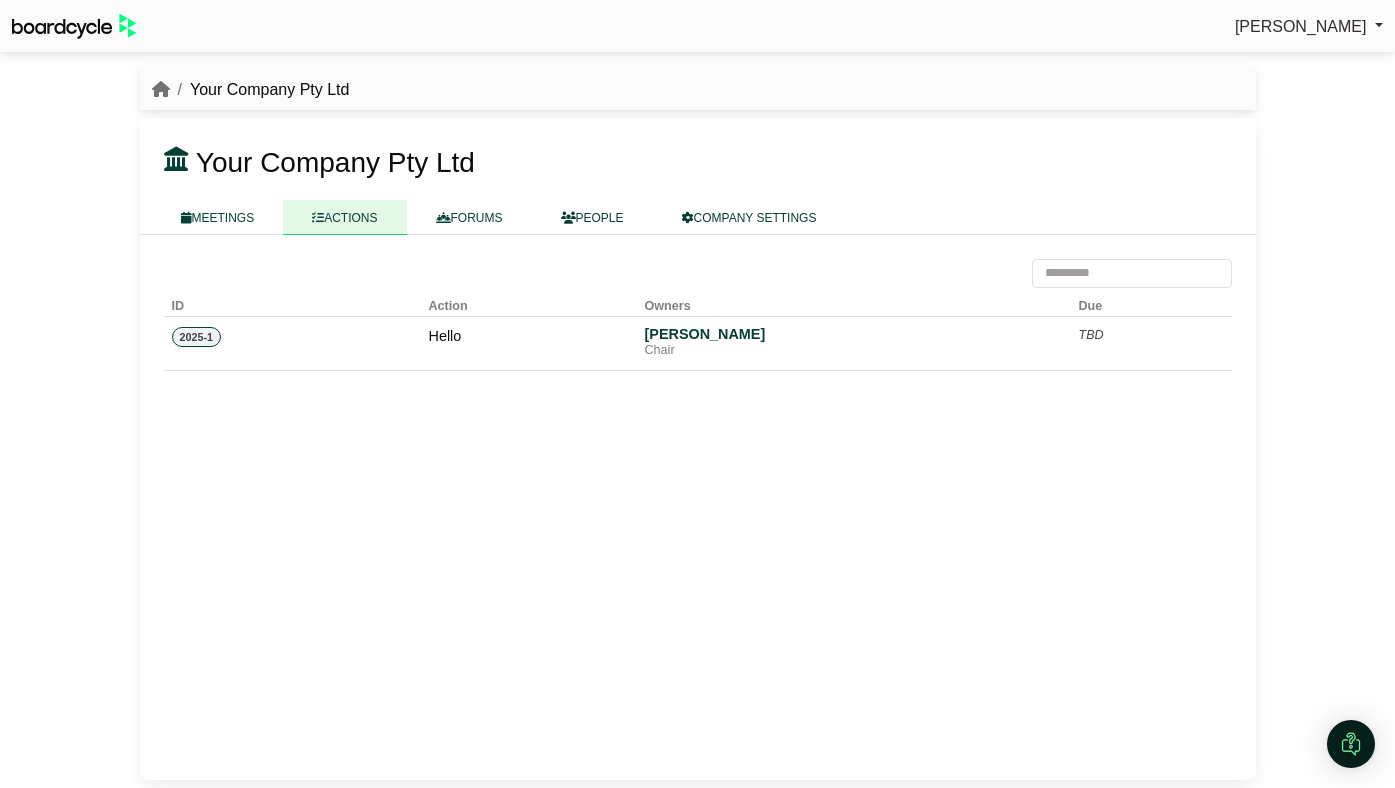 scroll, scrollTop: 0, scrollLeft: 0, axis: both 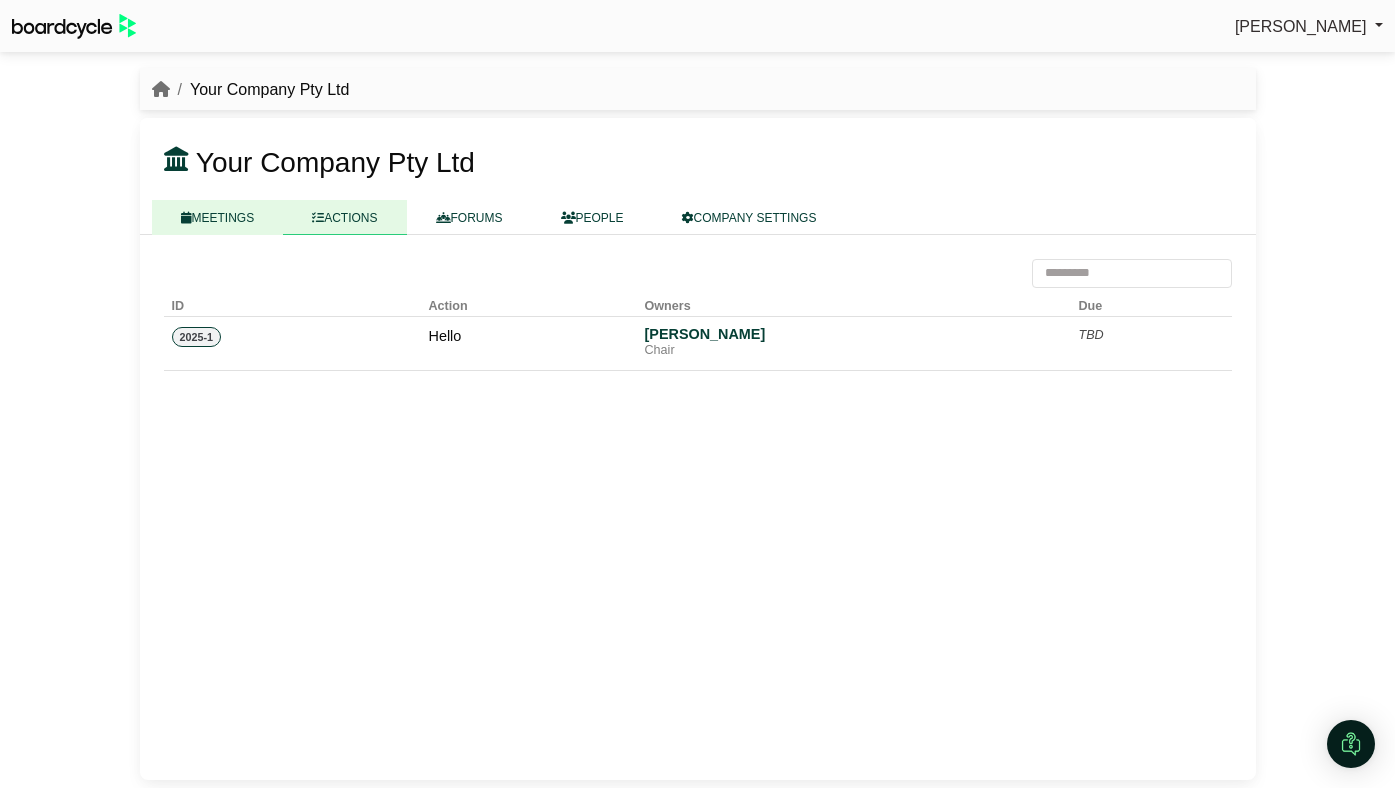 click on "MEETINGS" at bounding box center [218, 217] 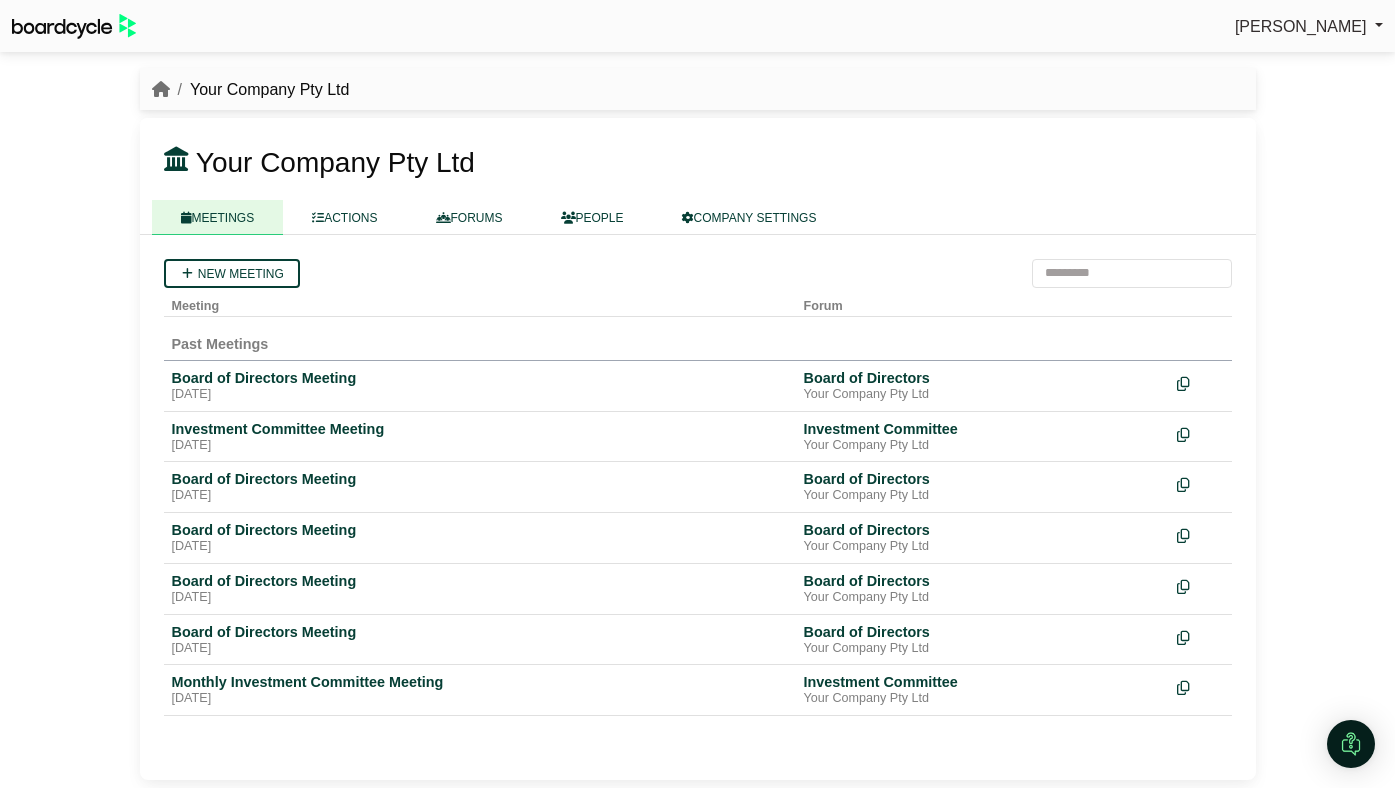 scroll, scrollTop: 0, scrollLeft: 0, axis: both 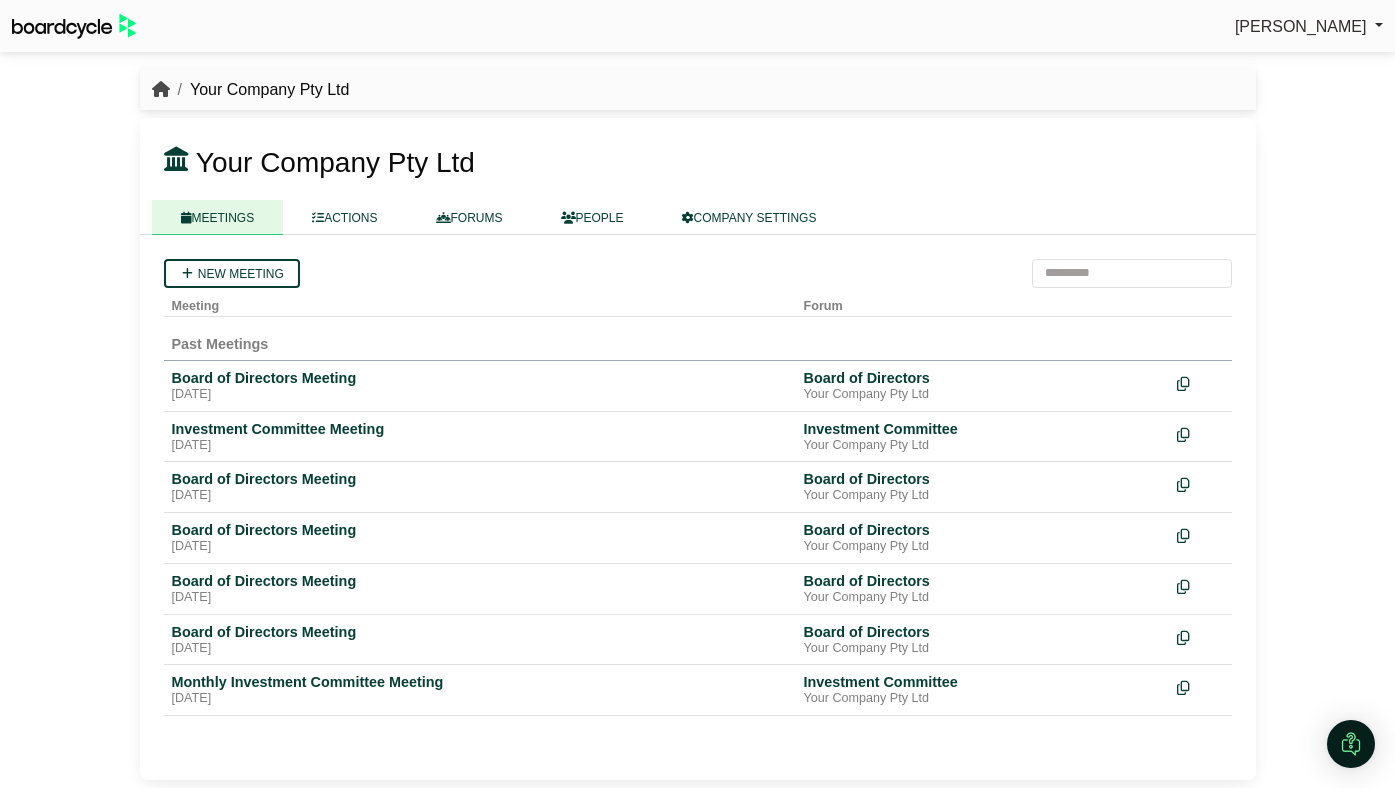 click at bounding box center (161, 89) 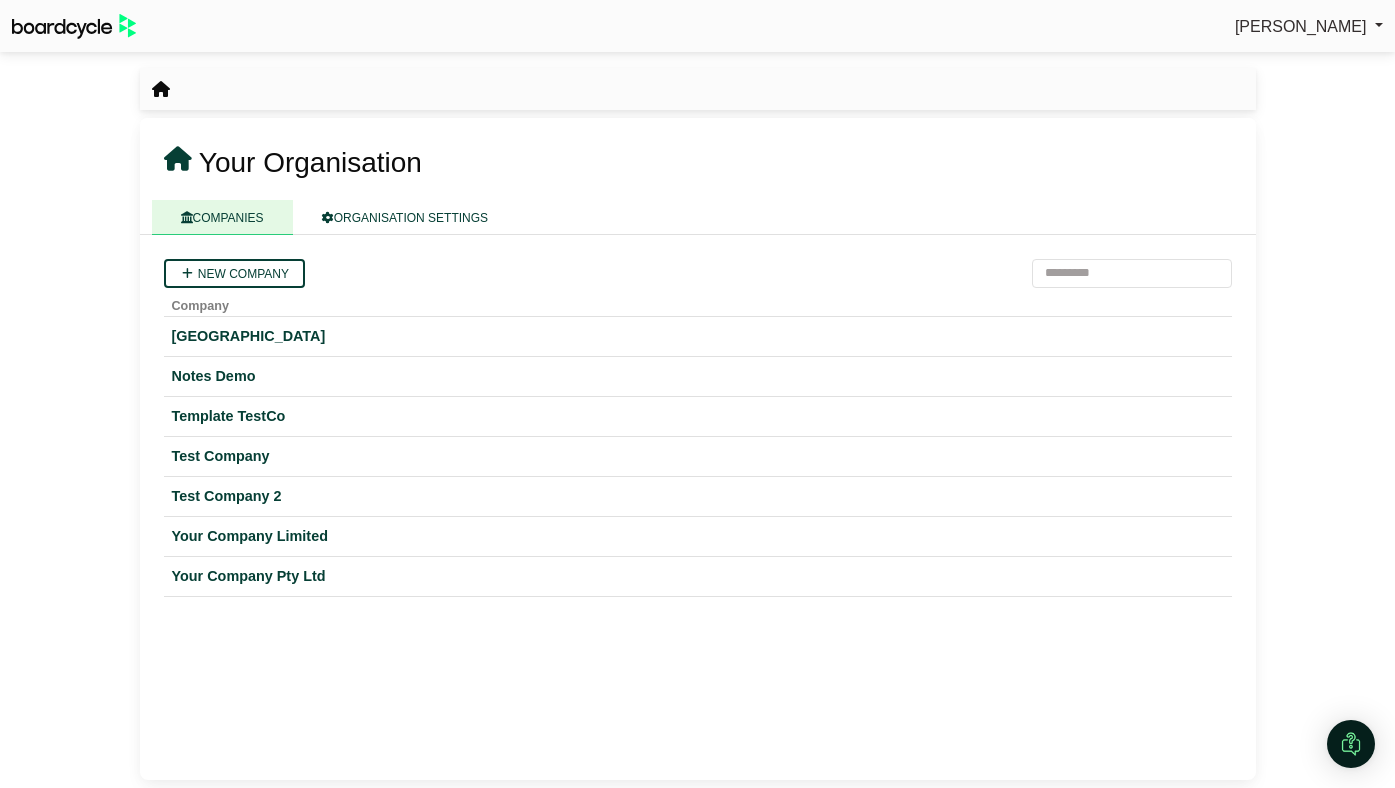 scroll, scrollTop: 0, scrollLeft: 0, axis: both 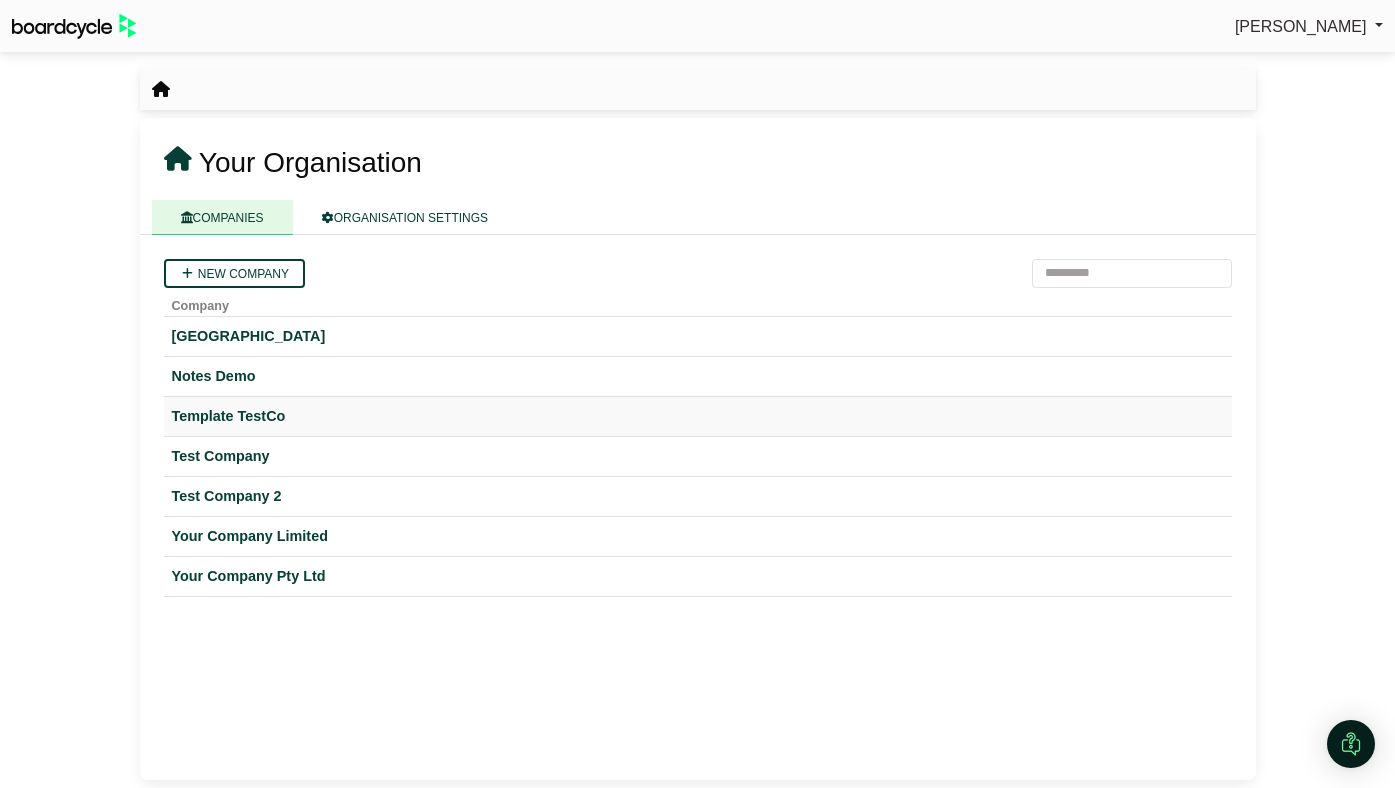 click on "Template TestCo" at bounding box center [698, 416] 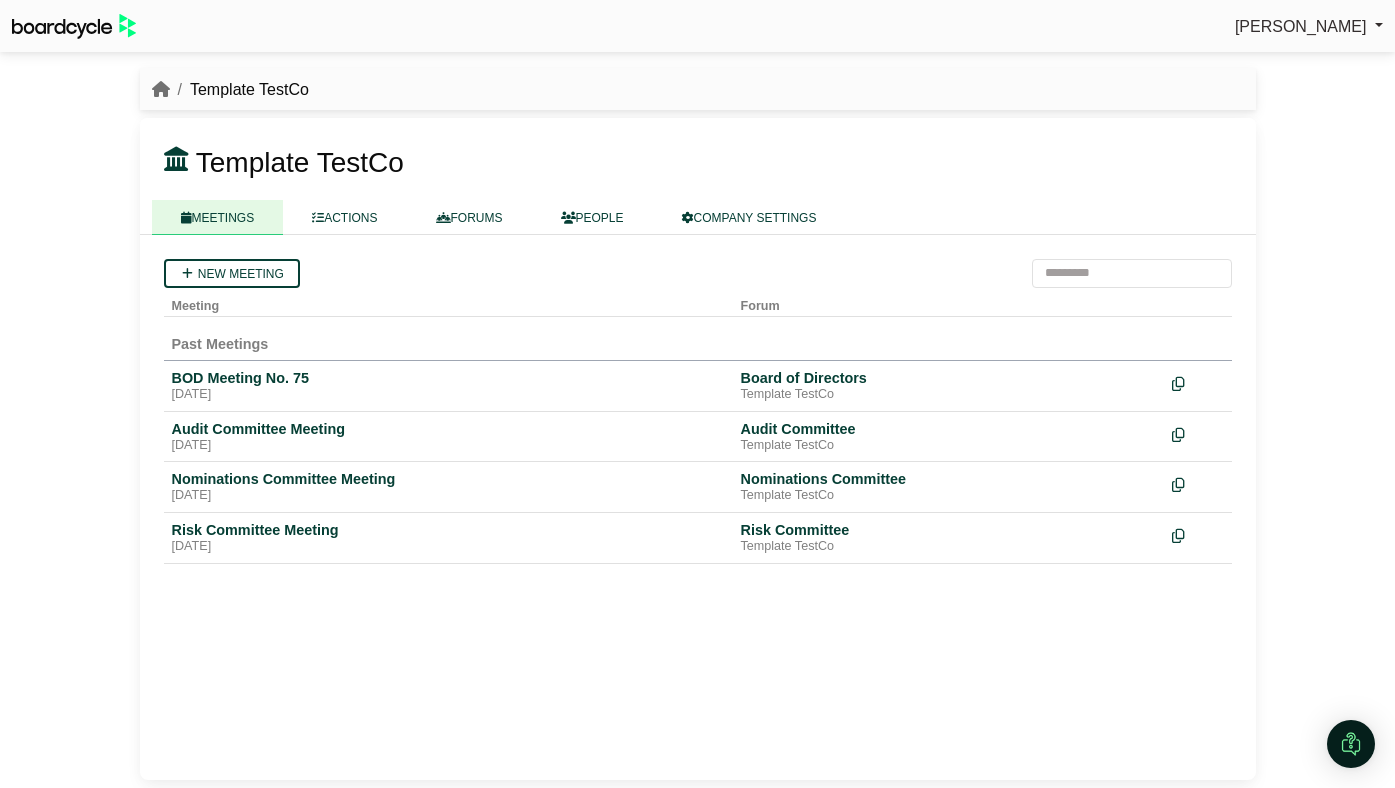 scroll, scrollTop: 0, scrollLeft: 0, axis: both 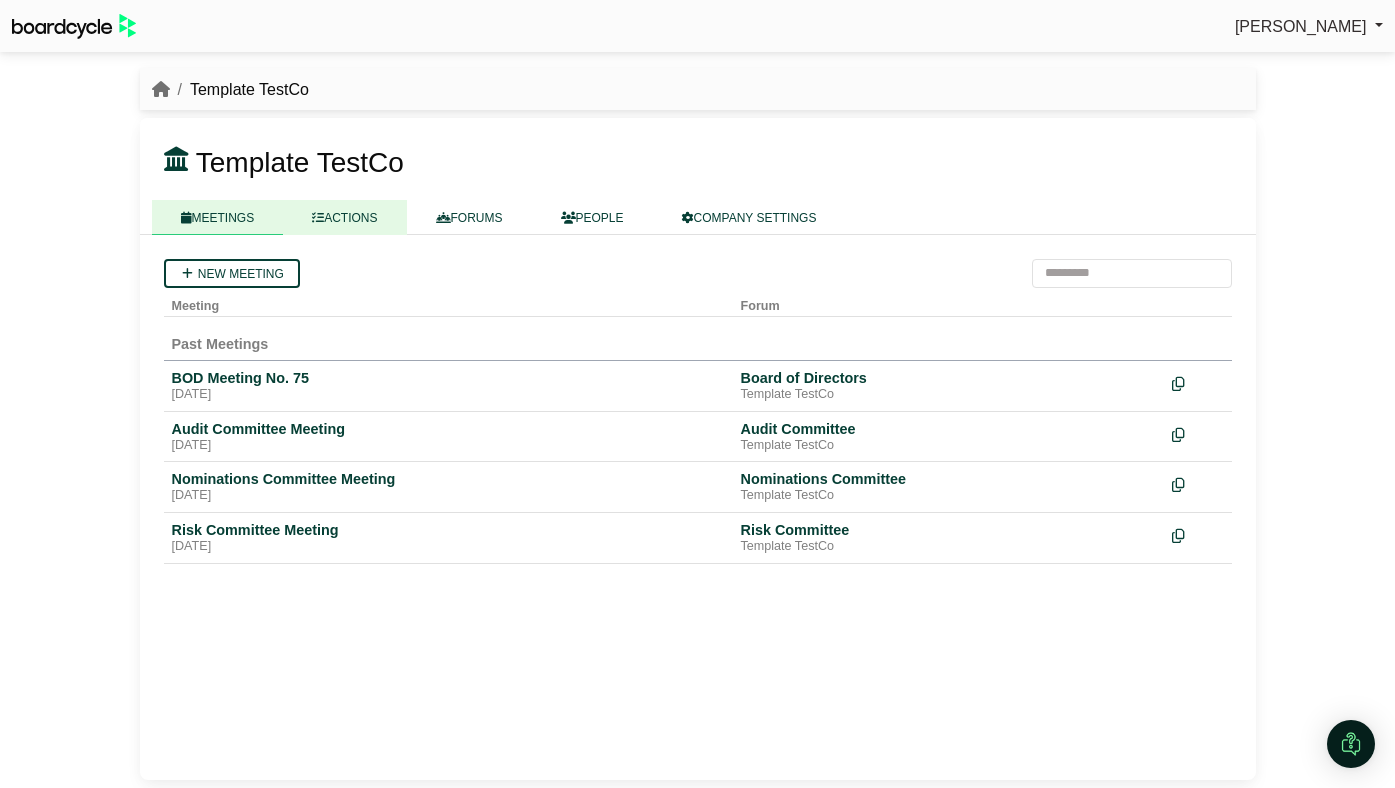 click on "ACTIONS" at bounding box center (344, 217) 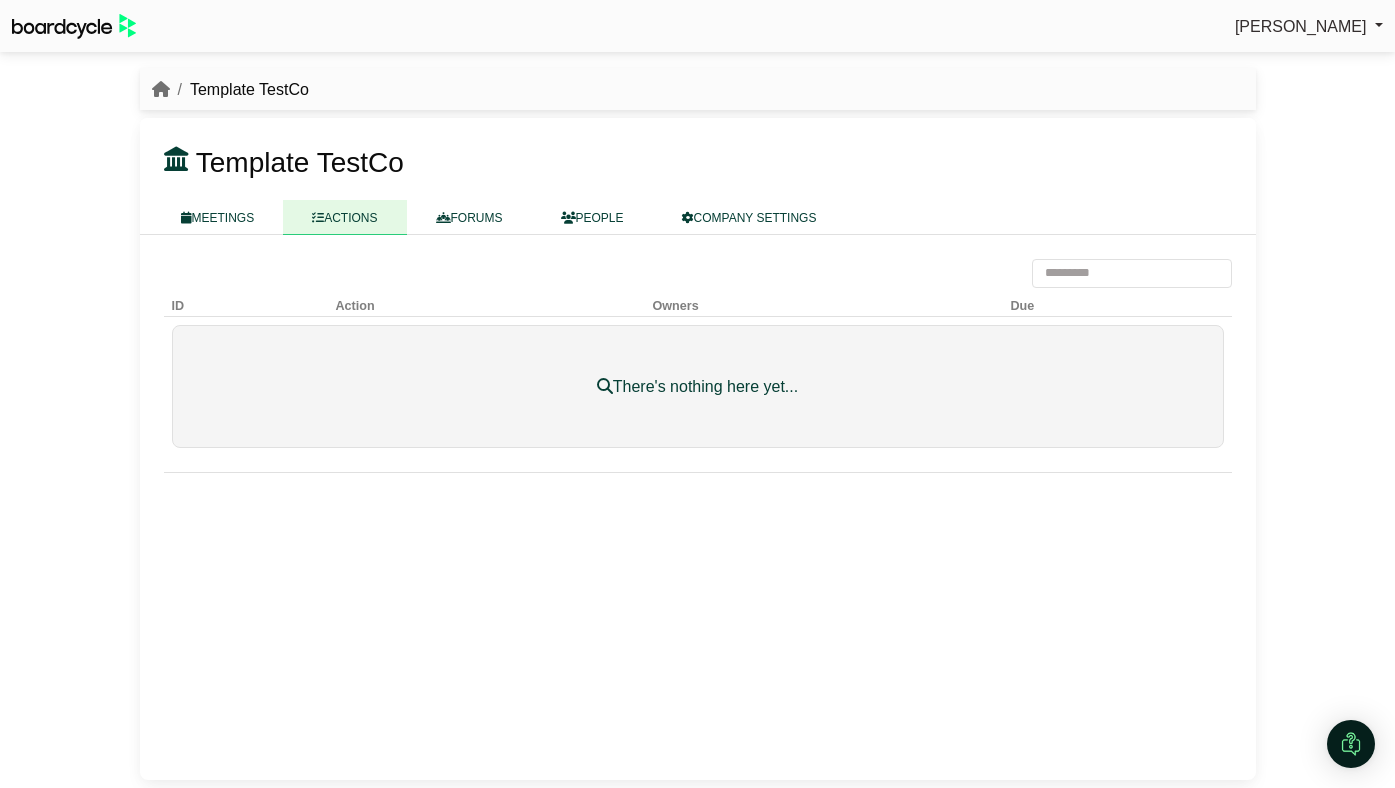 scroll, scrollTop: 0, scrollLeft: 0, axis: both 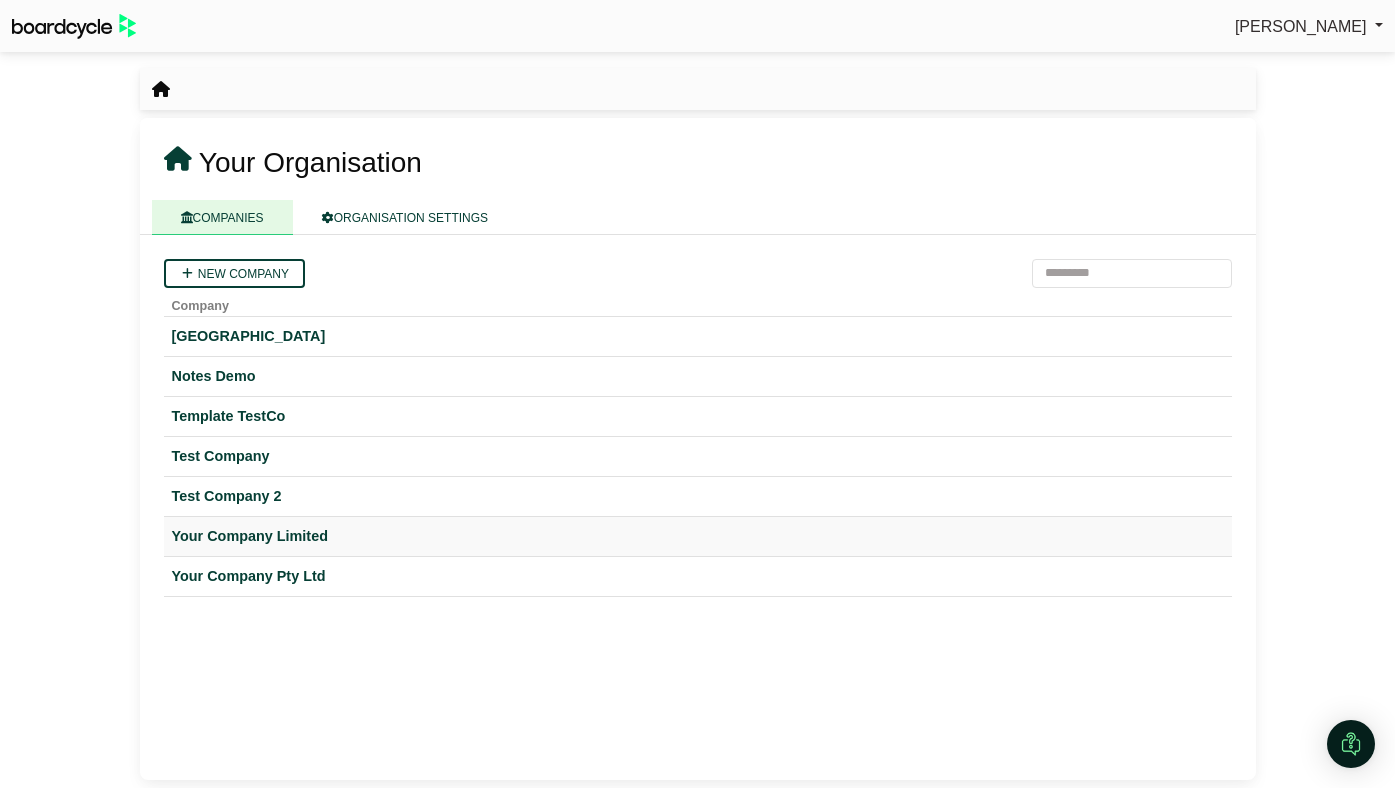 click on "Your Company Limited" at bounding box center [698, 536] 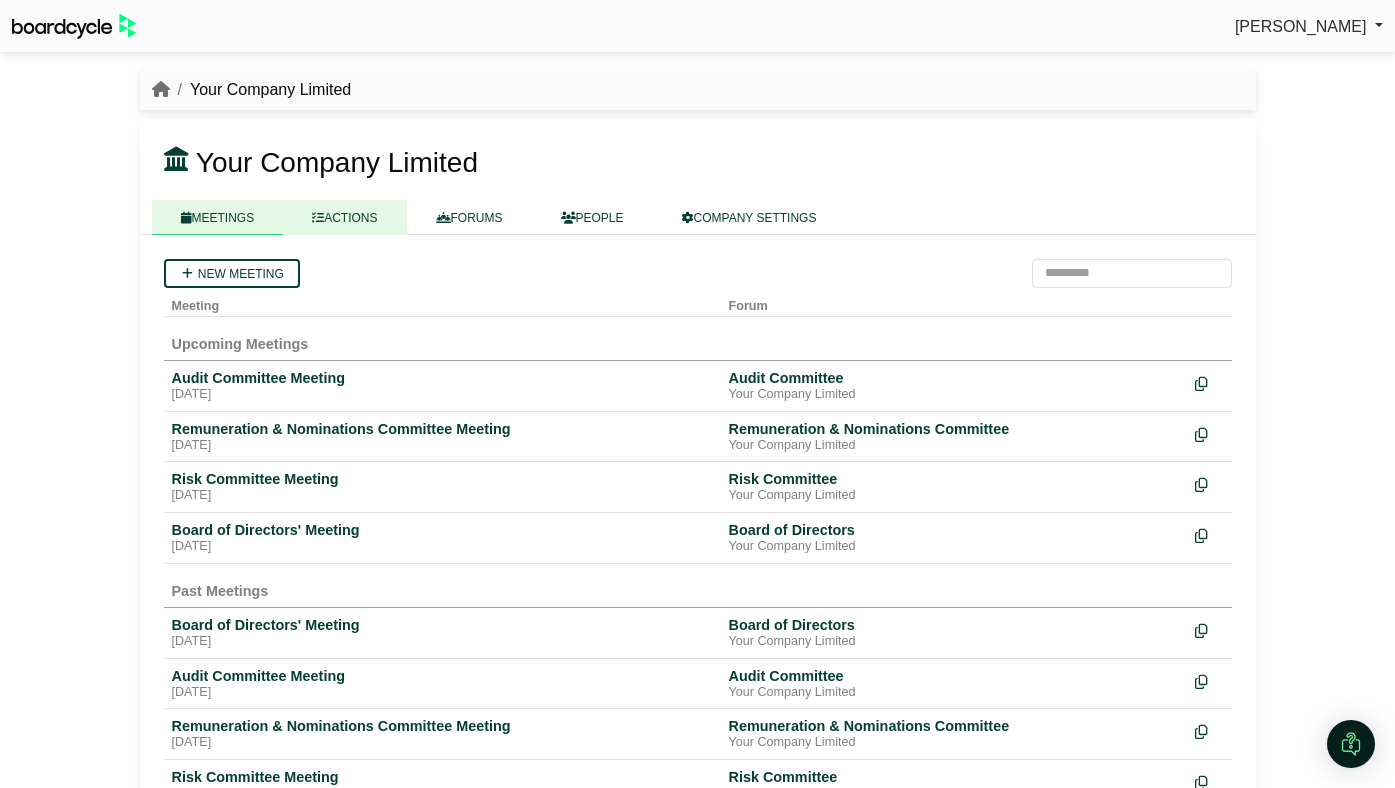 scroll, scrollTop: 0, scrollLeft: 0, axis: both 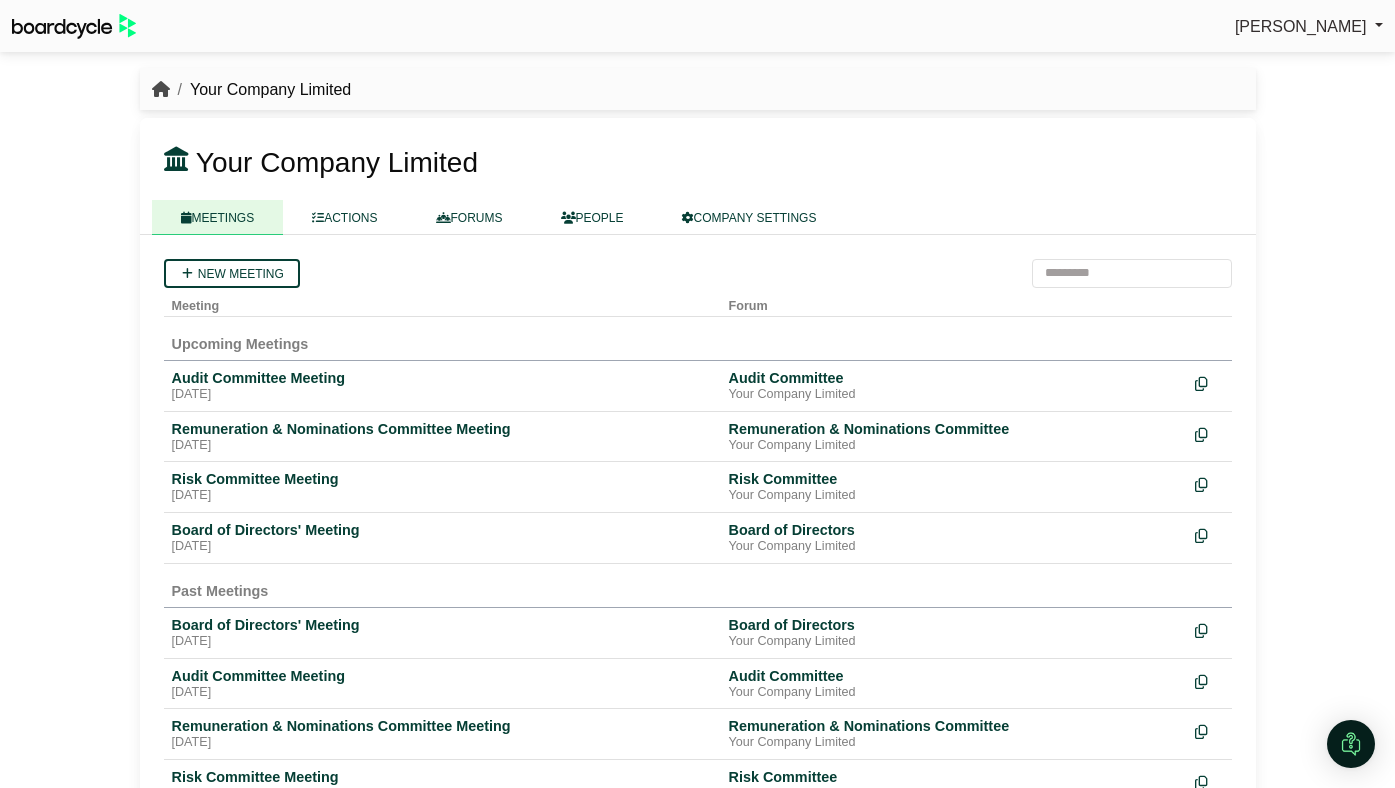 click at bounding box center [161, 89] 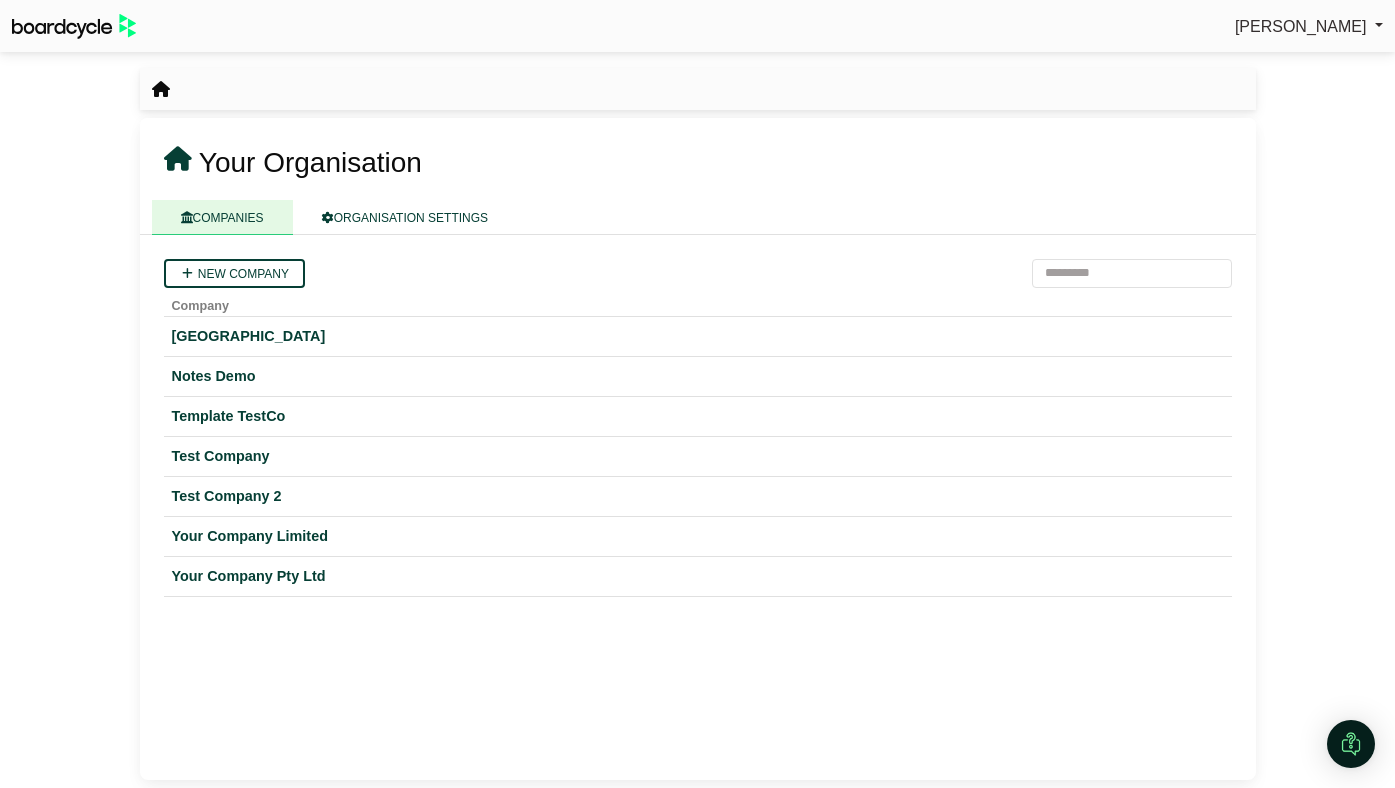 scroll, scrollTop: 0, scrollLeft: 0, axis: both 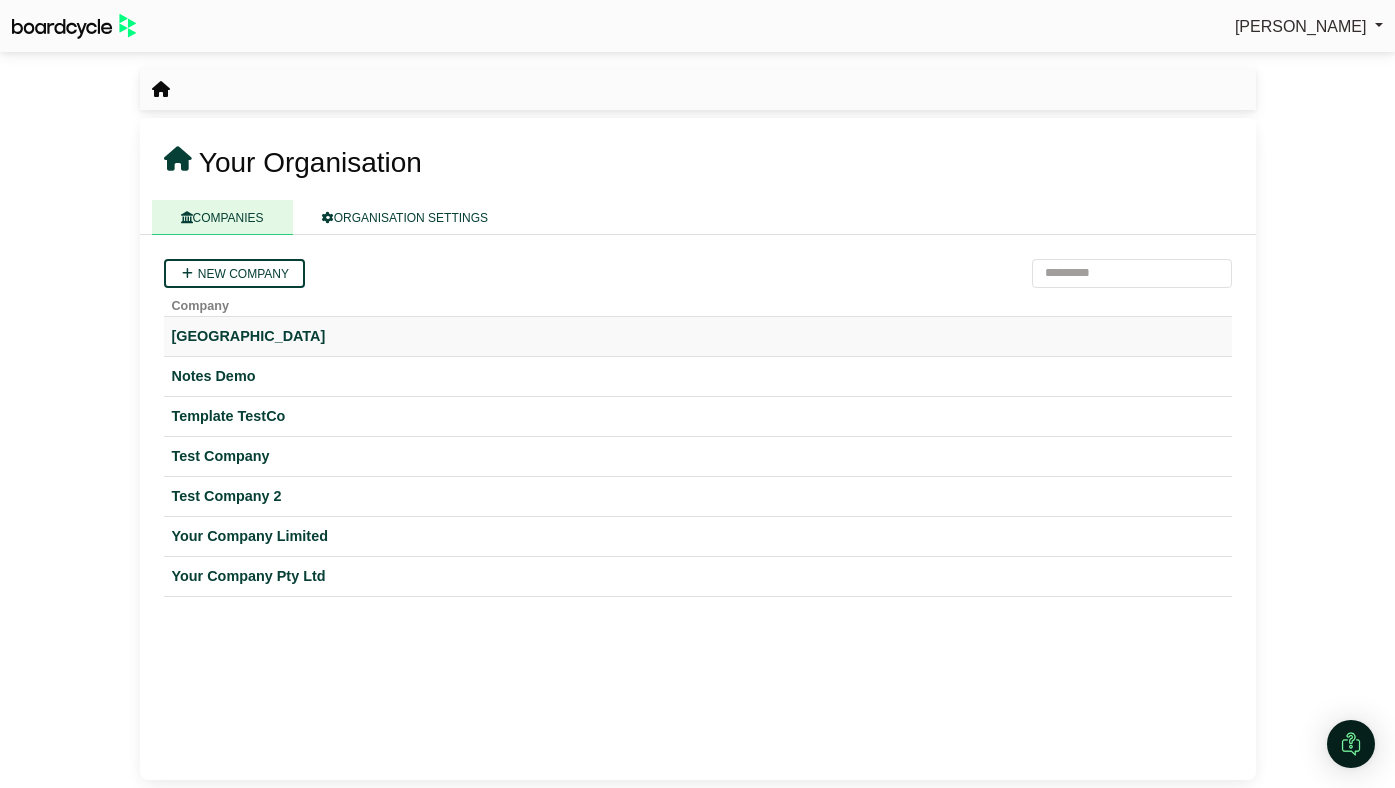 click on "[GEOGRAPHIC_DATA]" at bounding box center [698, 336] 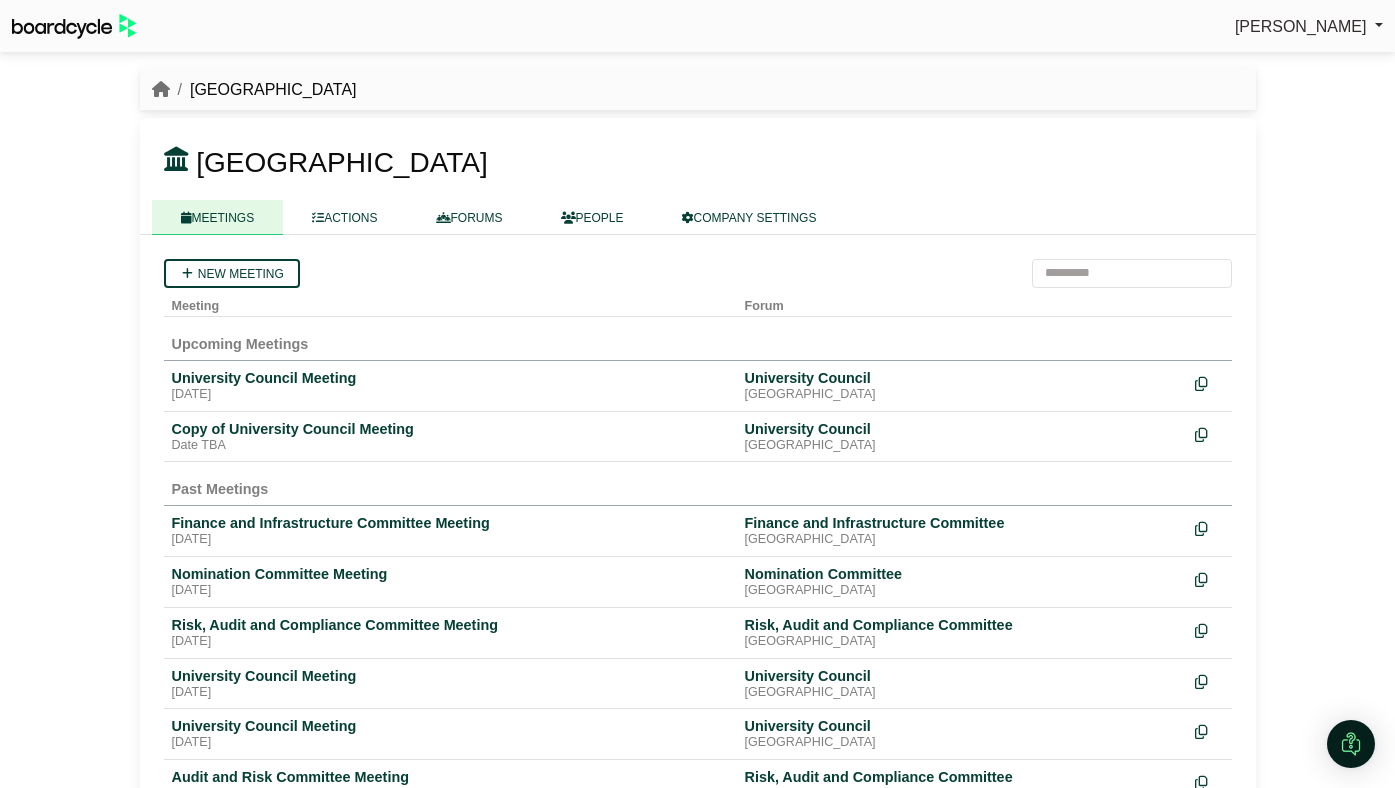 scroll, scrollTop: 0, scrollLeft: 0, axis: both 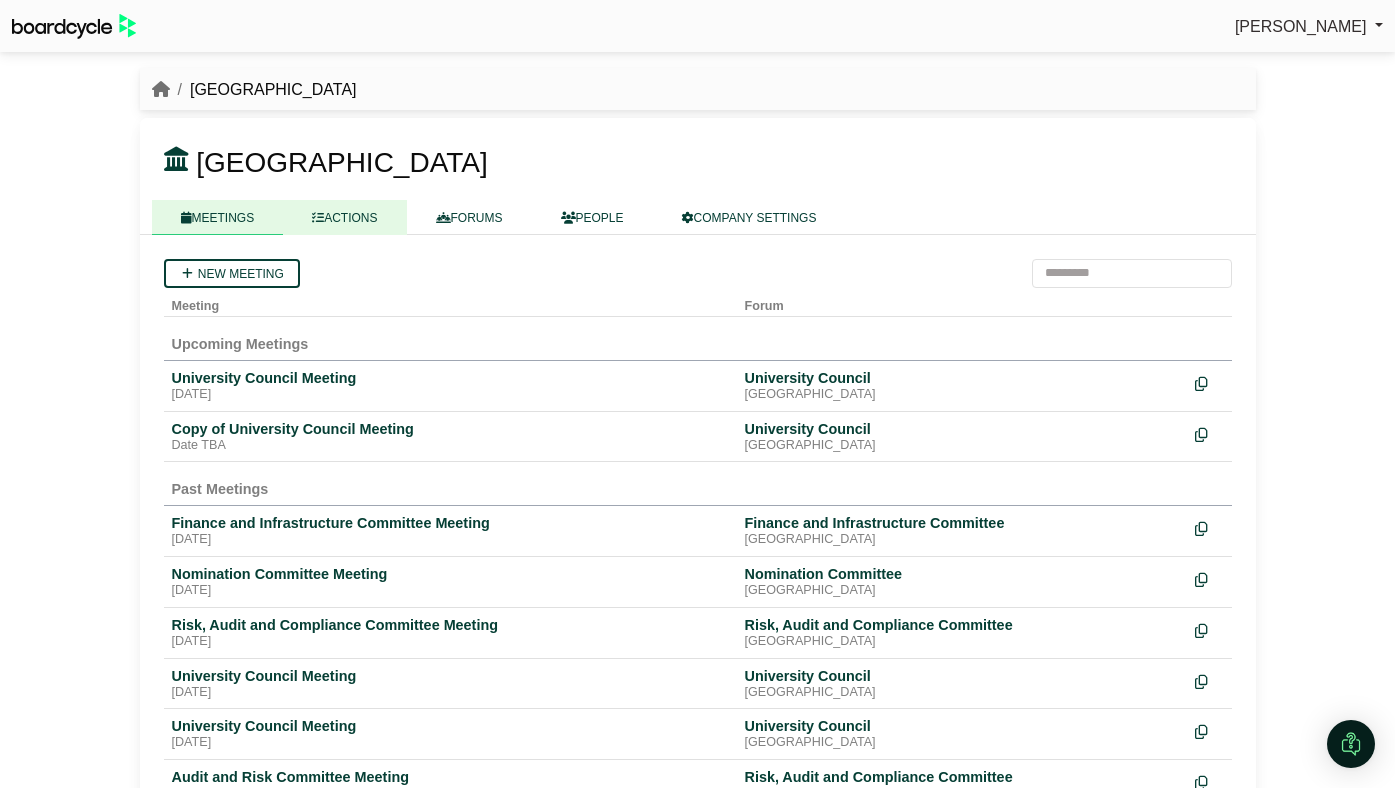 click on "ACTIONS" at bounding box center [344, 217] 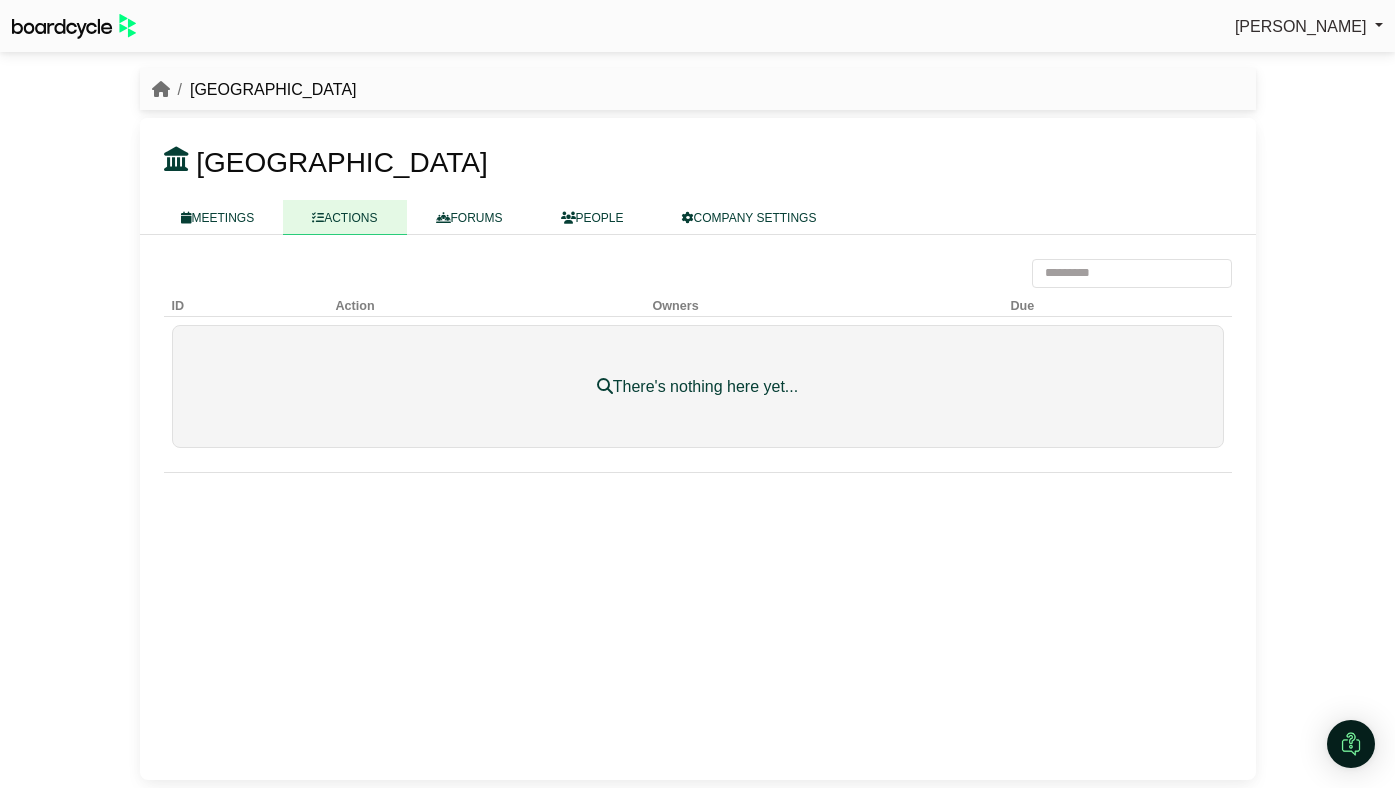 scroll, scrollTop: 0, scrollLeft: 0, axis: both 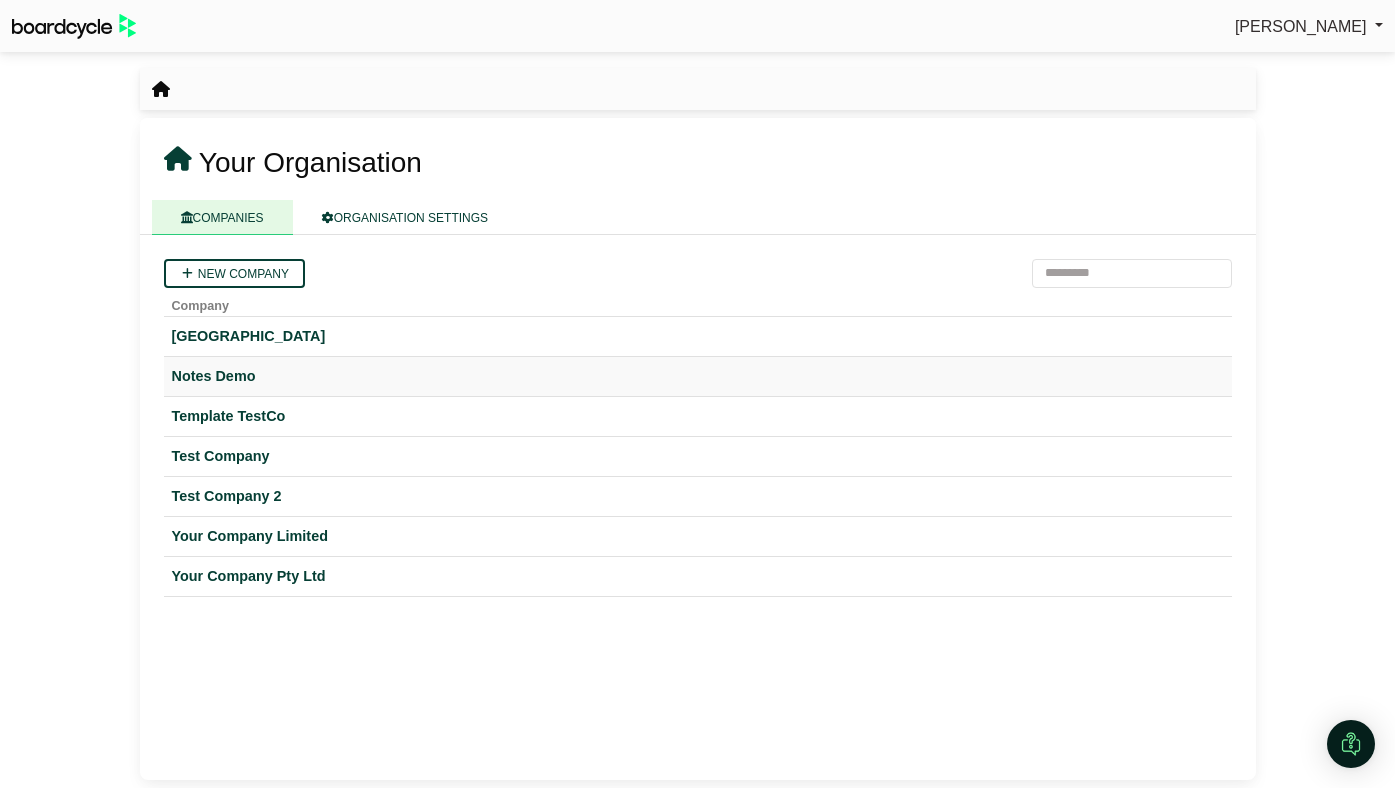 click on "Notes Demo" at bounding box center [698, 376] 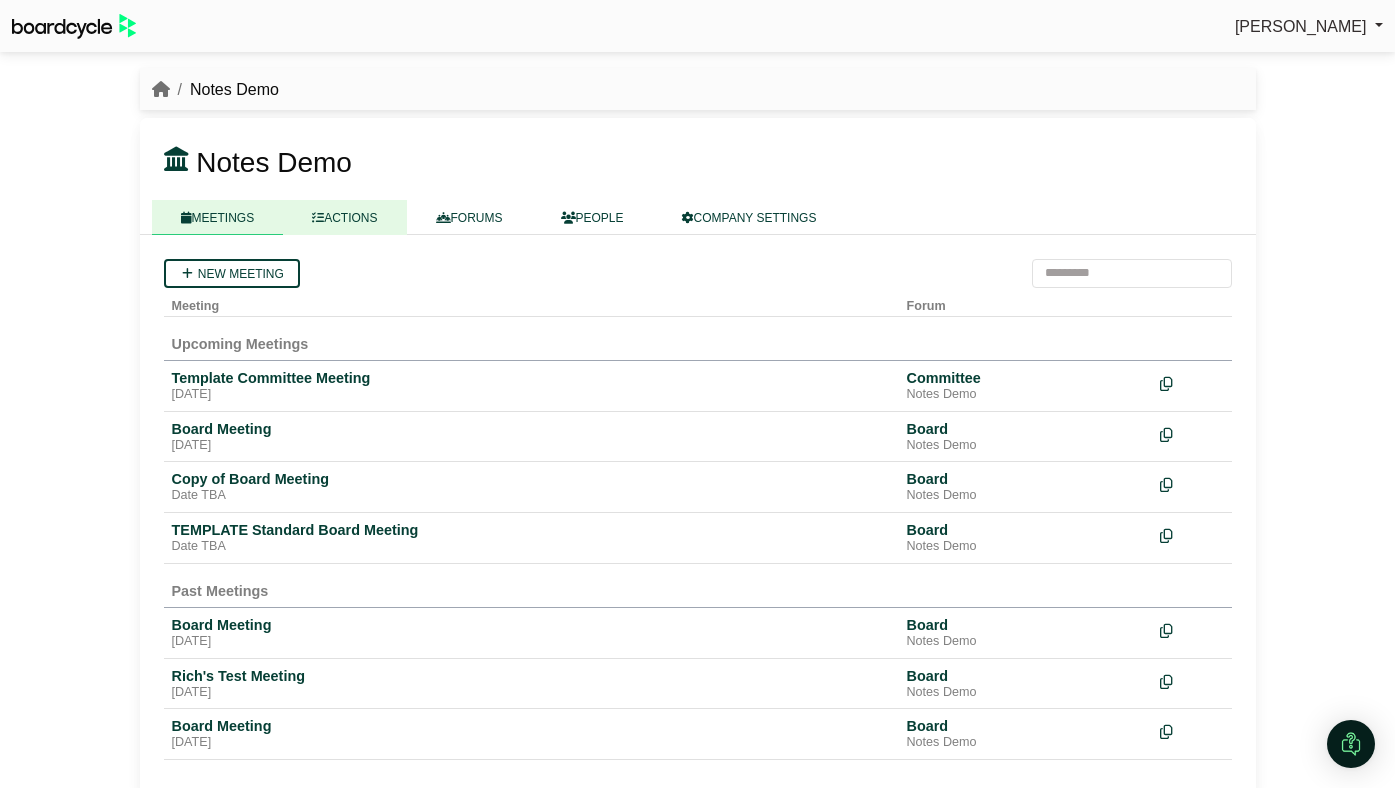 scroll, scrollTop: 0, scrollLeft: 0, axis: both 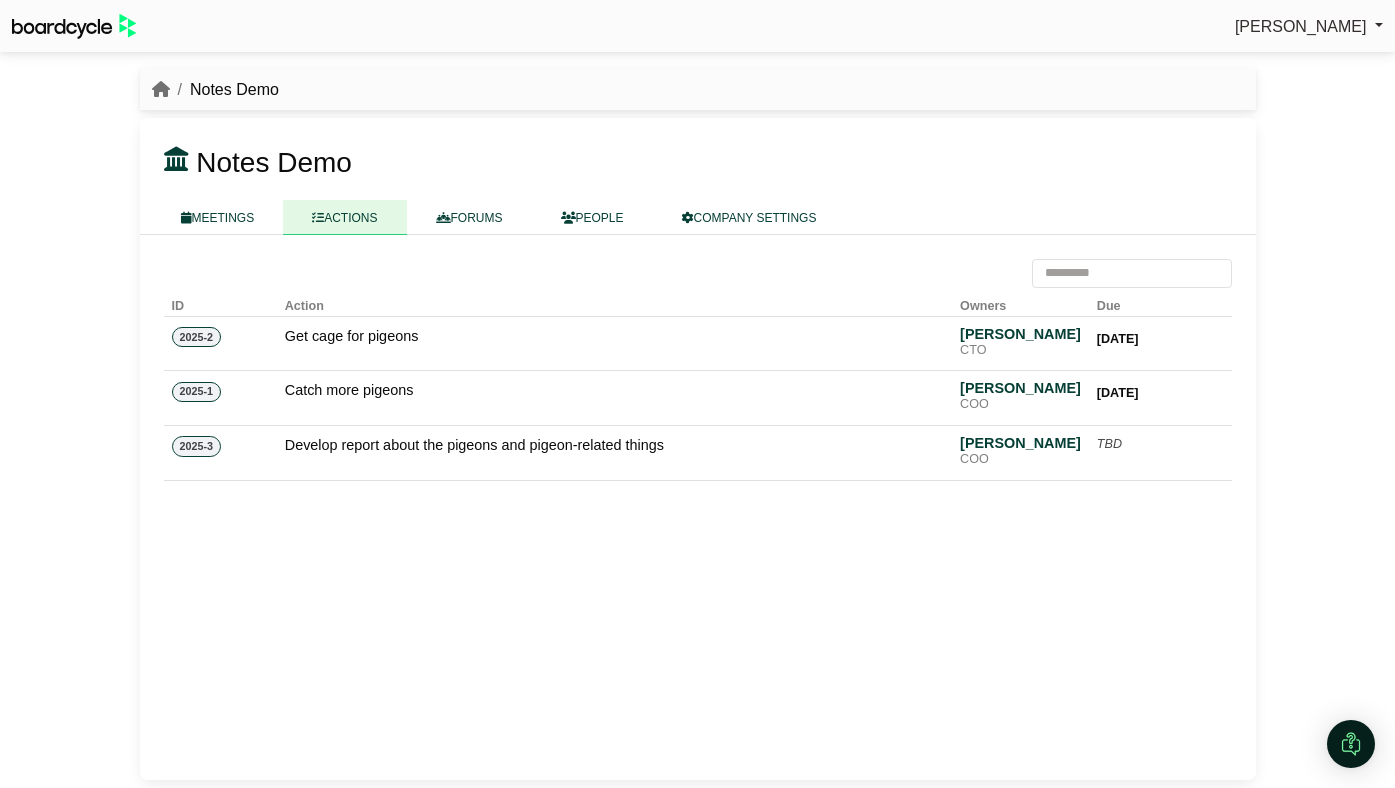 click on "ID
Action
Owners
Due
2025-2
Get cage for pigeons
Bob Cut
CTO
28 Jul 2025
2025-1
Catch more pigeons
Bob Cat
COO
29 Jul 2025" at bounding box center (698, 507) 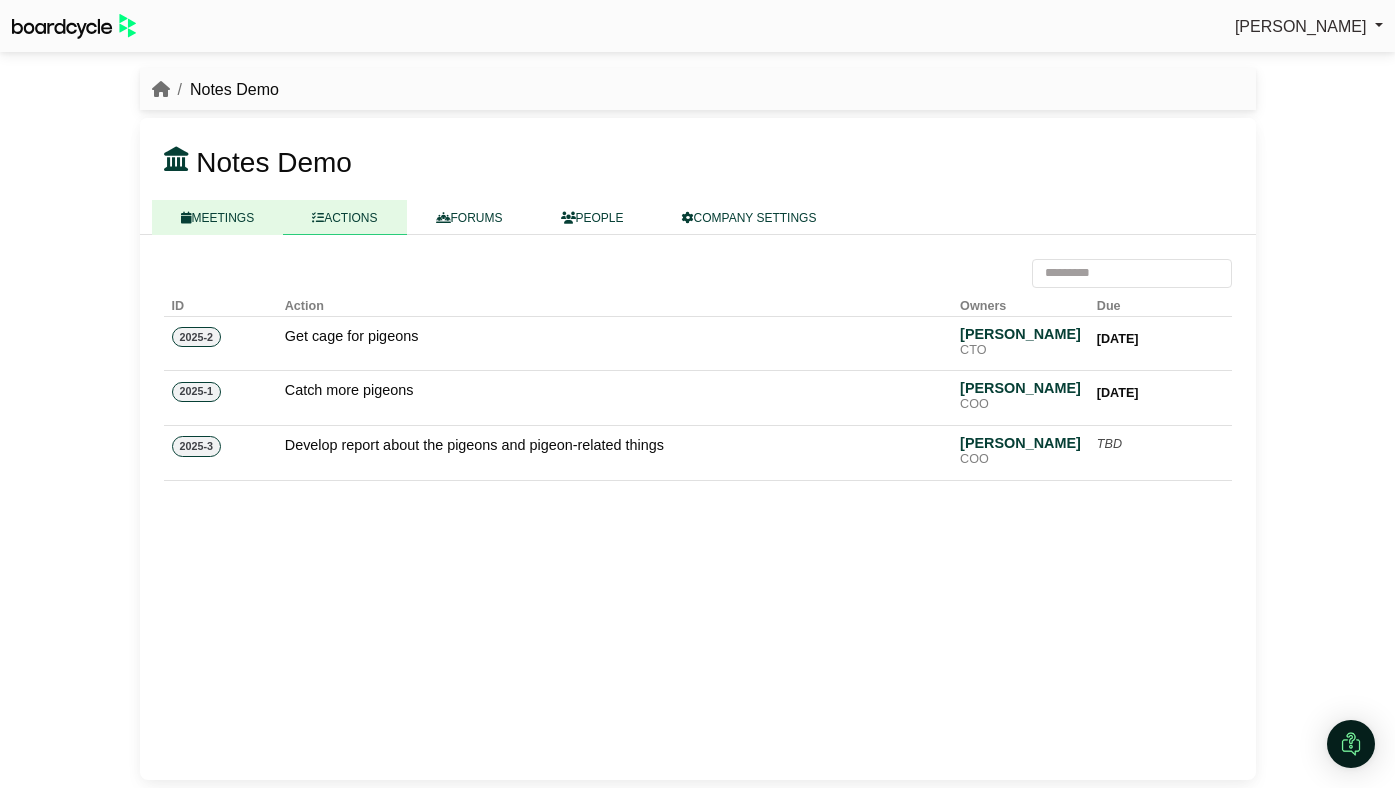 click on "MEETINGS" at bounding box center [218, 217] 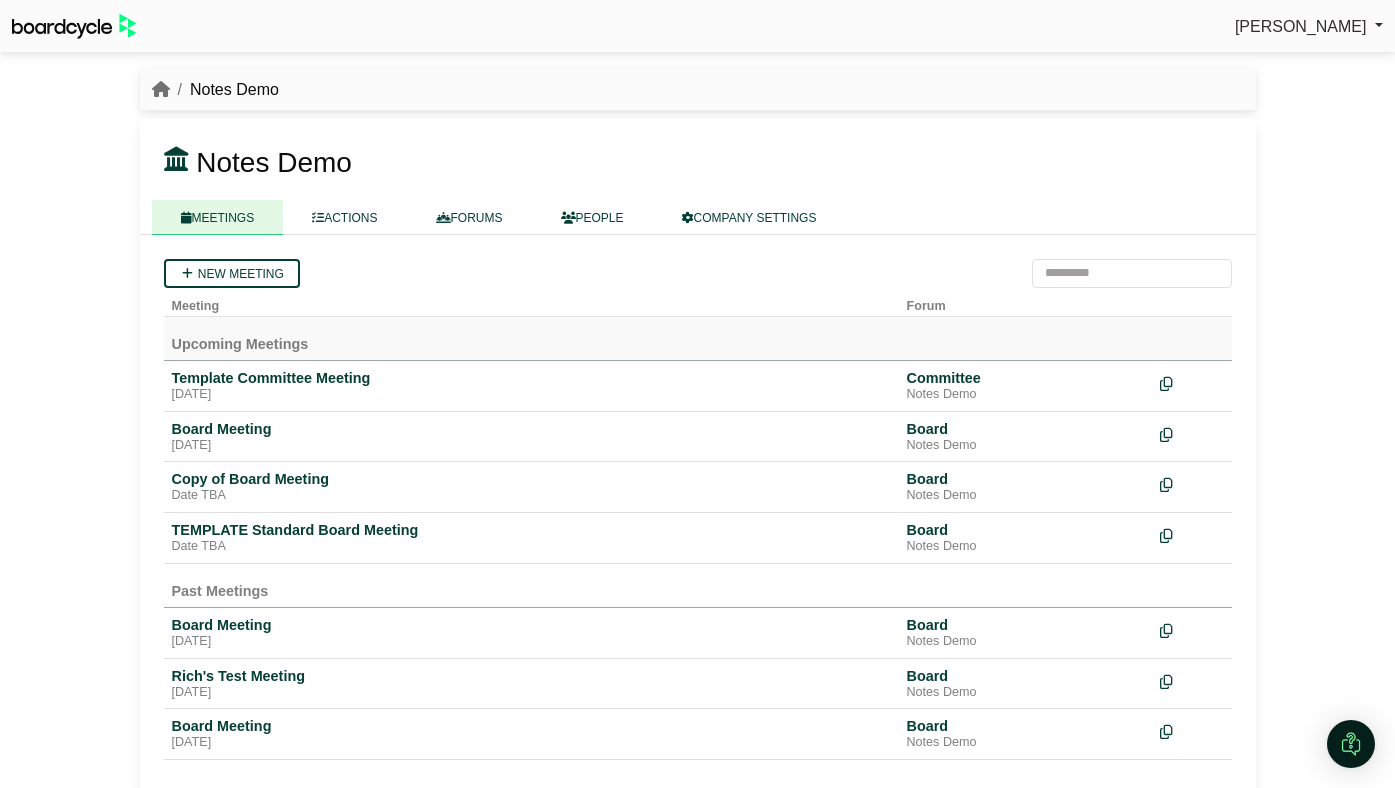 scroll, scrollTop: 0, scrollLeft: 0, axis: both 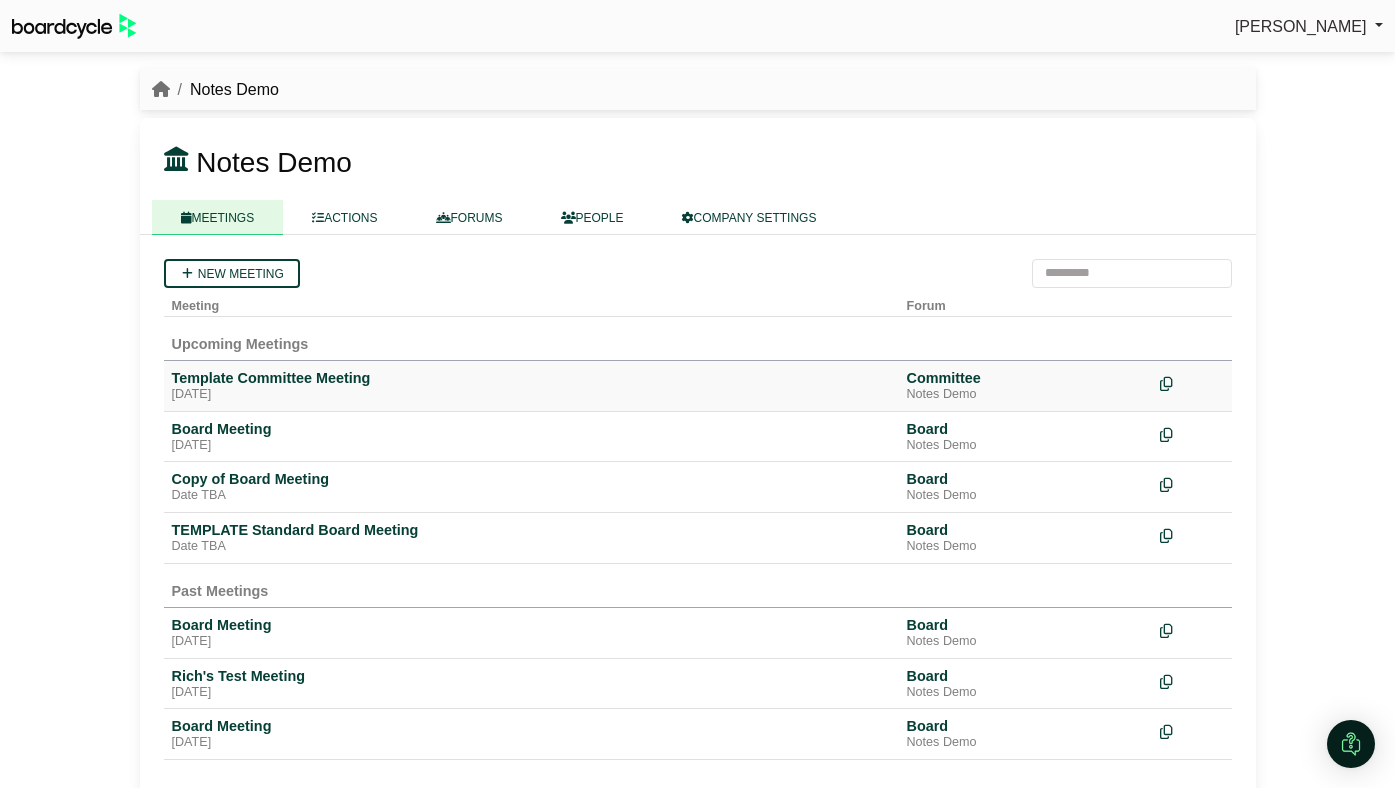 click on "Template Committee Meeting" at bounding box center (531, 378) 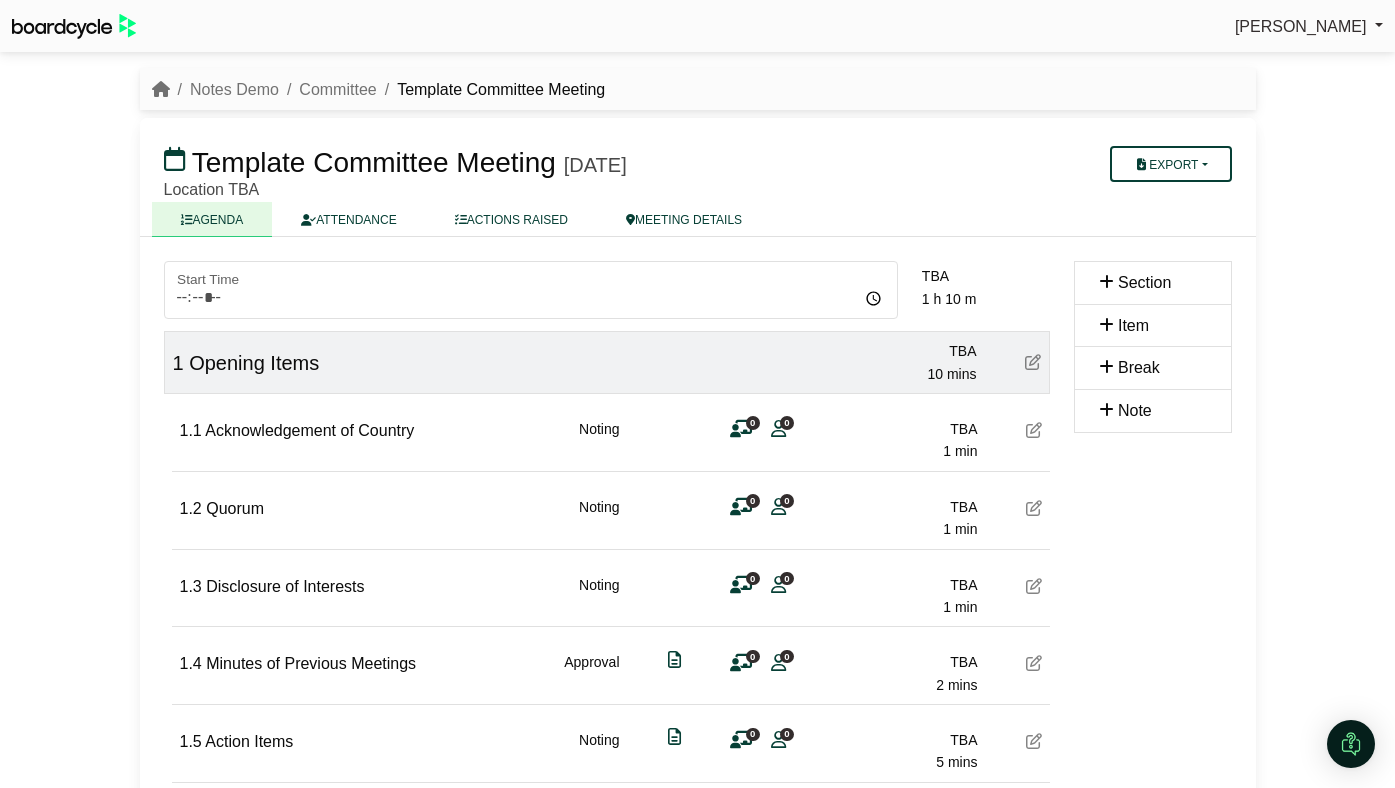 scroll, scrollTop: 0, scrollLeft: 0, axis: both 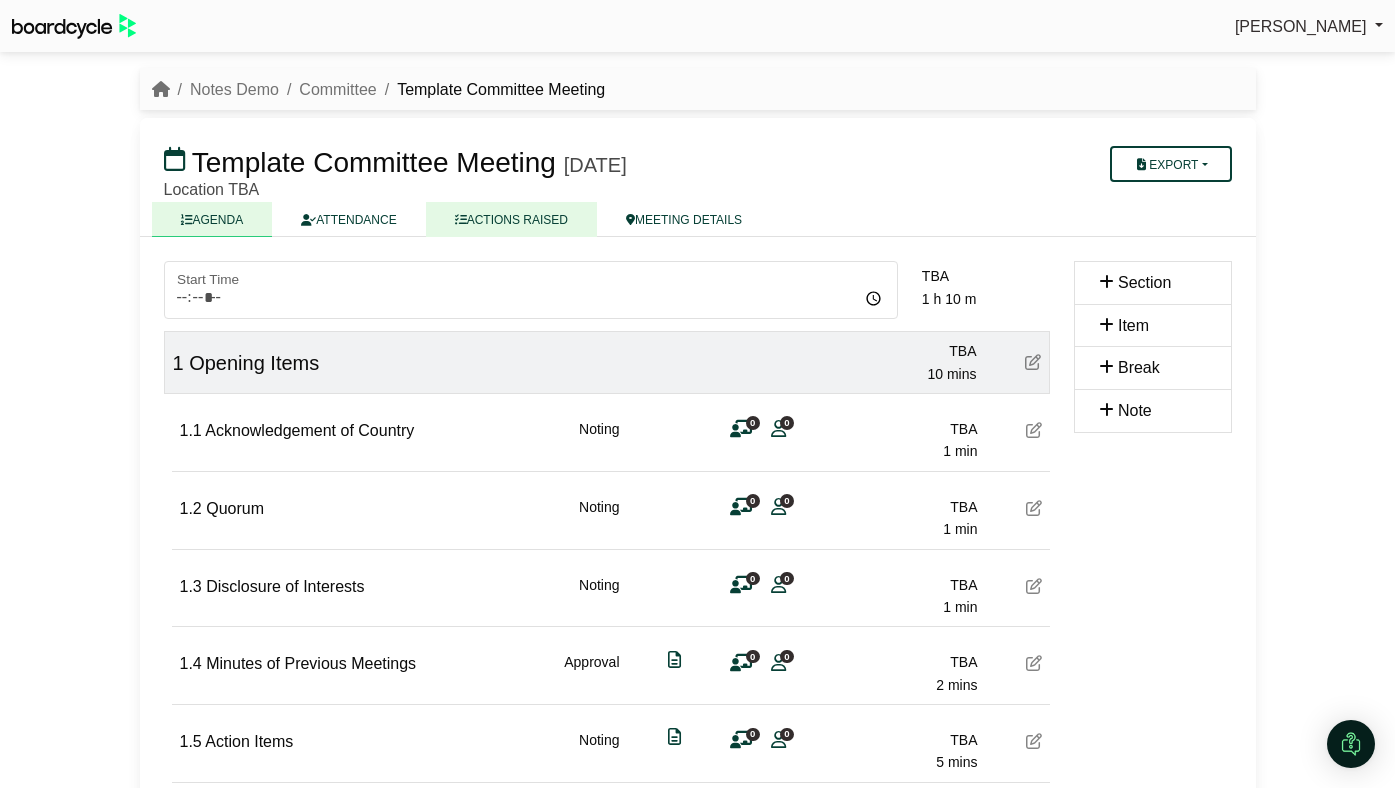 click on "ACTIONS RAISED" at bounding box center (511, 219) 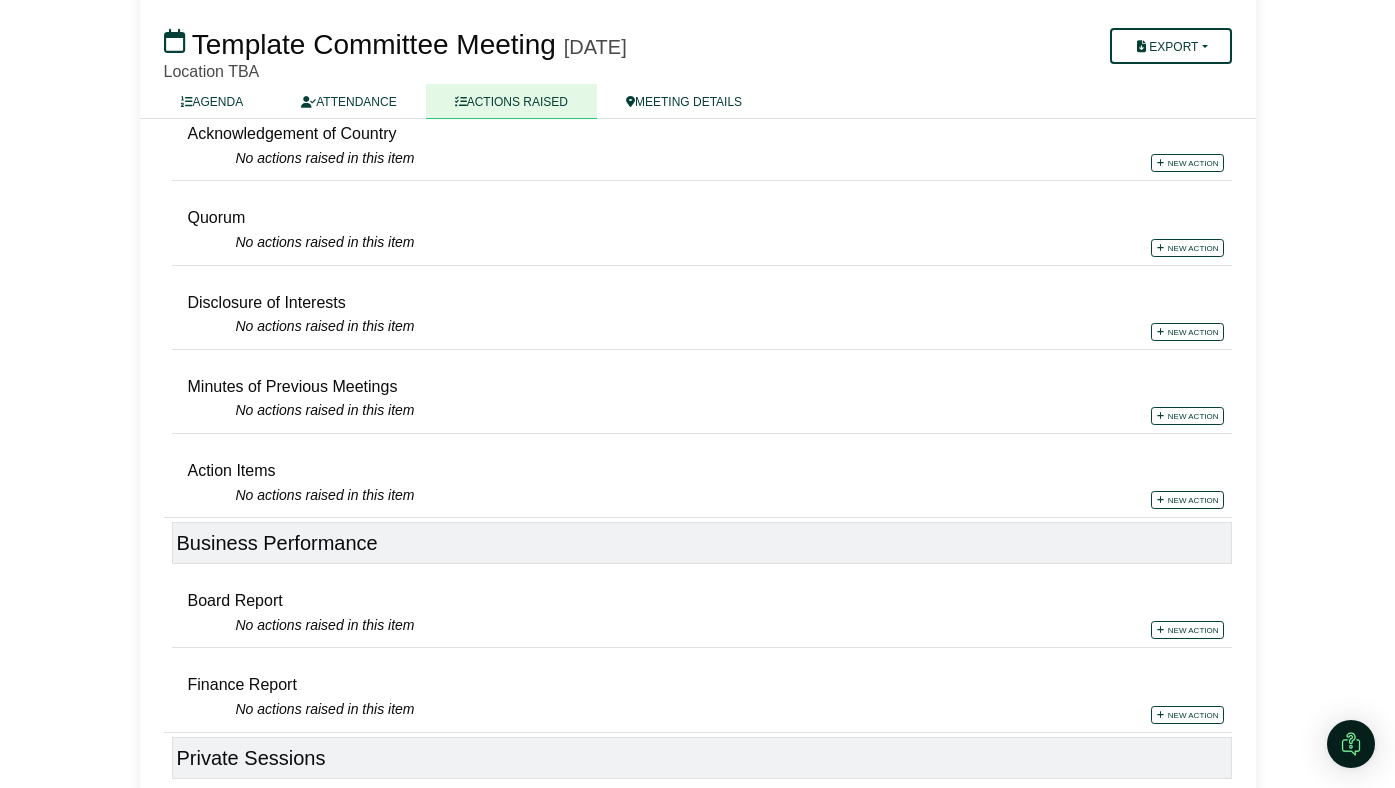 scroll, scrollTop: 0, scrollLeft: 0, axis: both 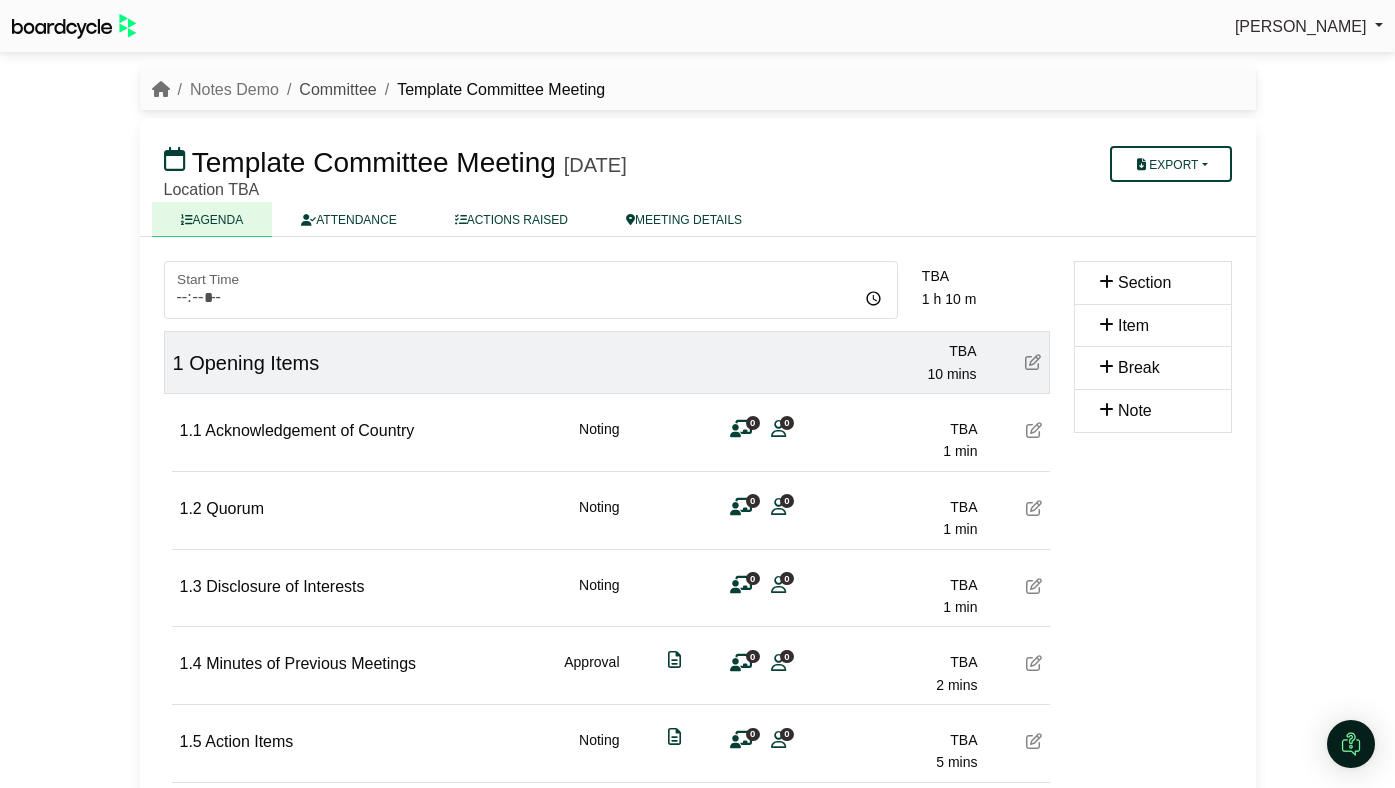 click on "Committee" at bounding box center [337, 89] 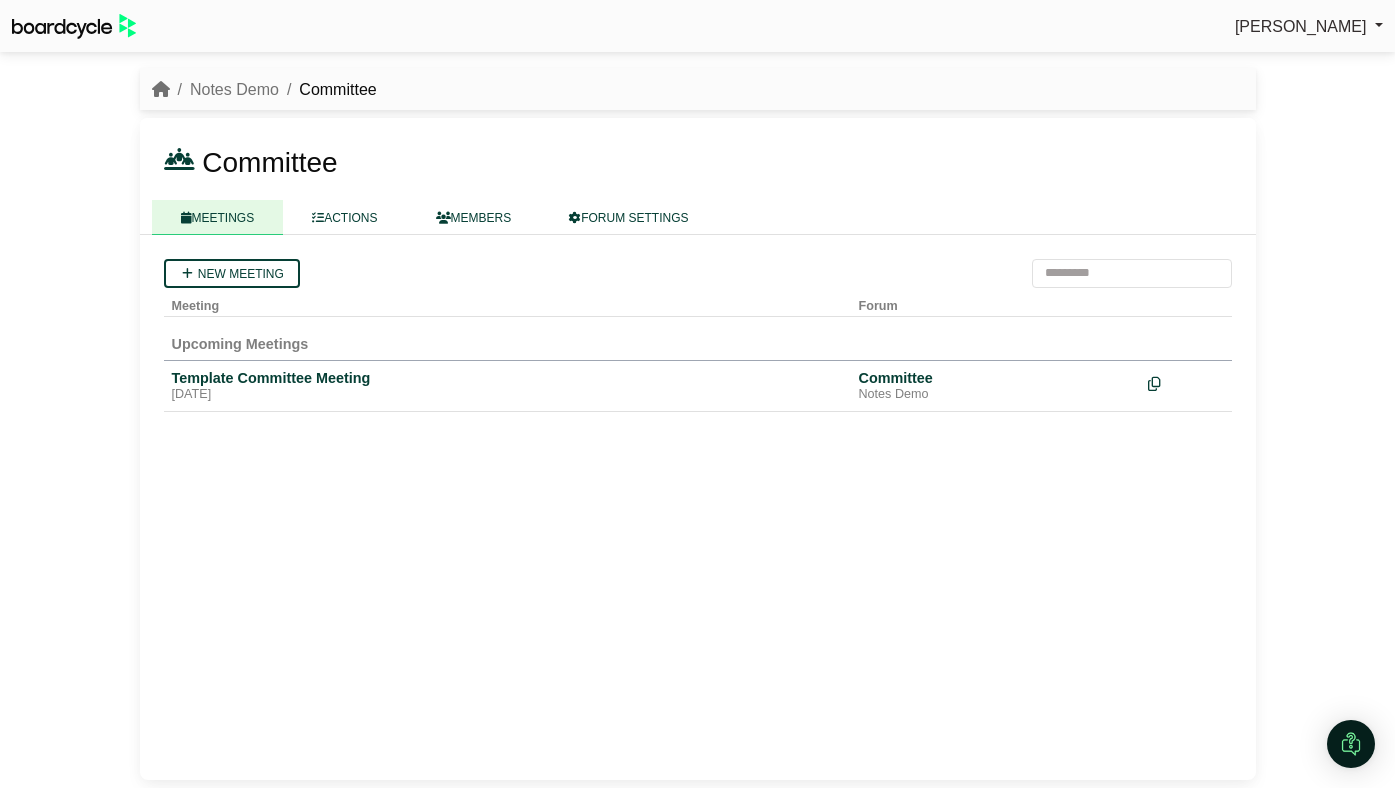 scroll, scrollTop: 0, scrollLeft: 0, axis: both 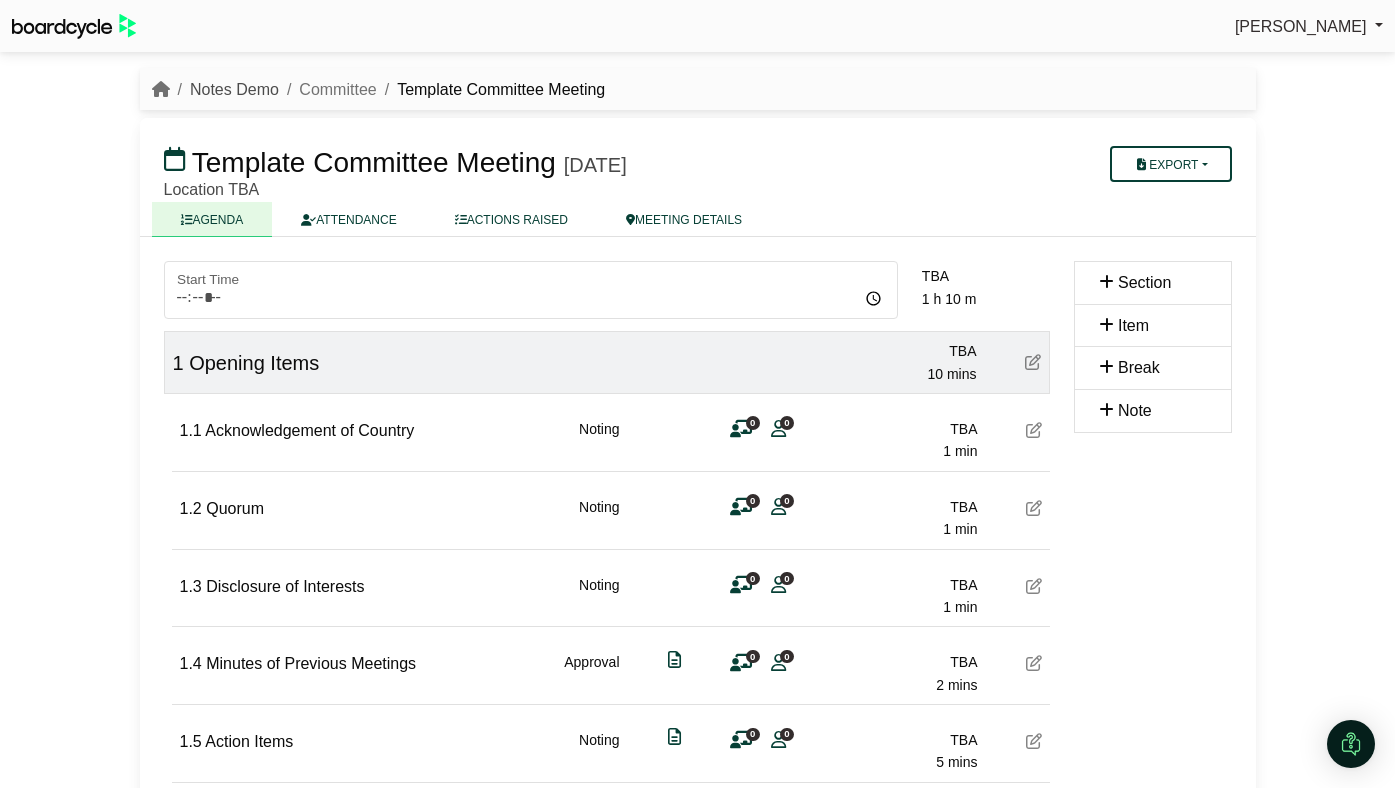 click on "Notes Demo" at bounding box center (234, 89) 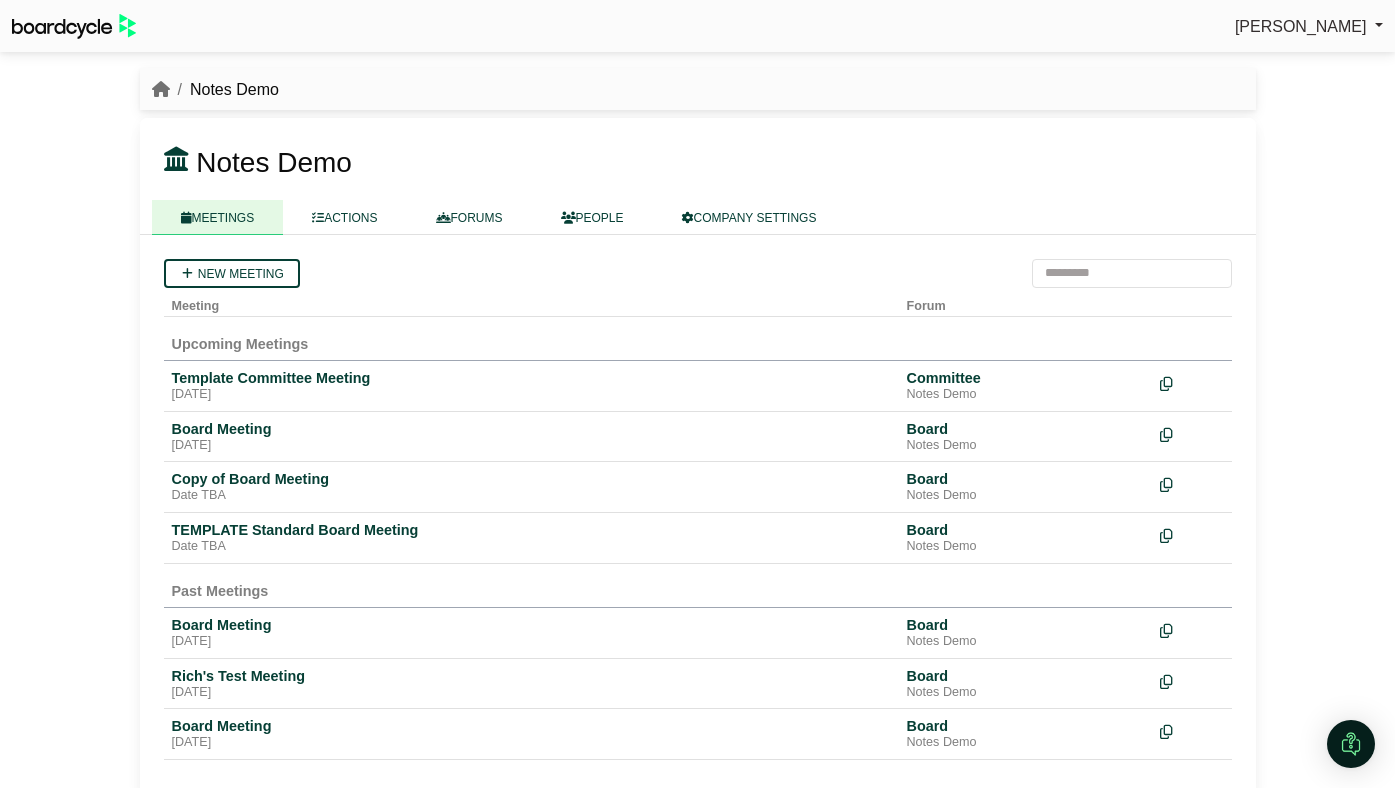 scroll, scrollTop: 0, scrollLeft: 0, axis: both 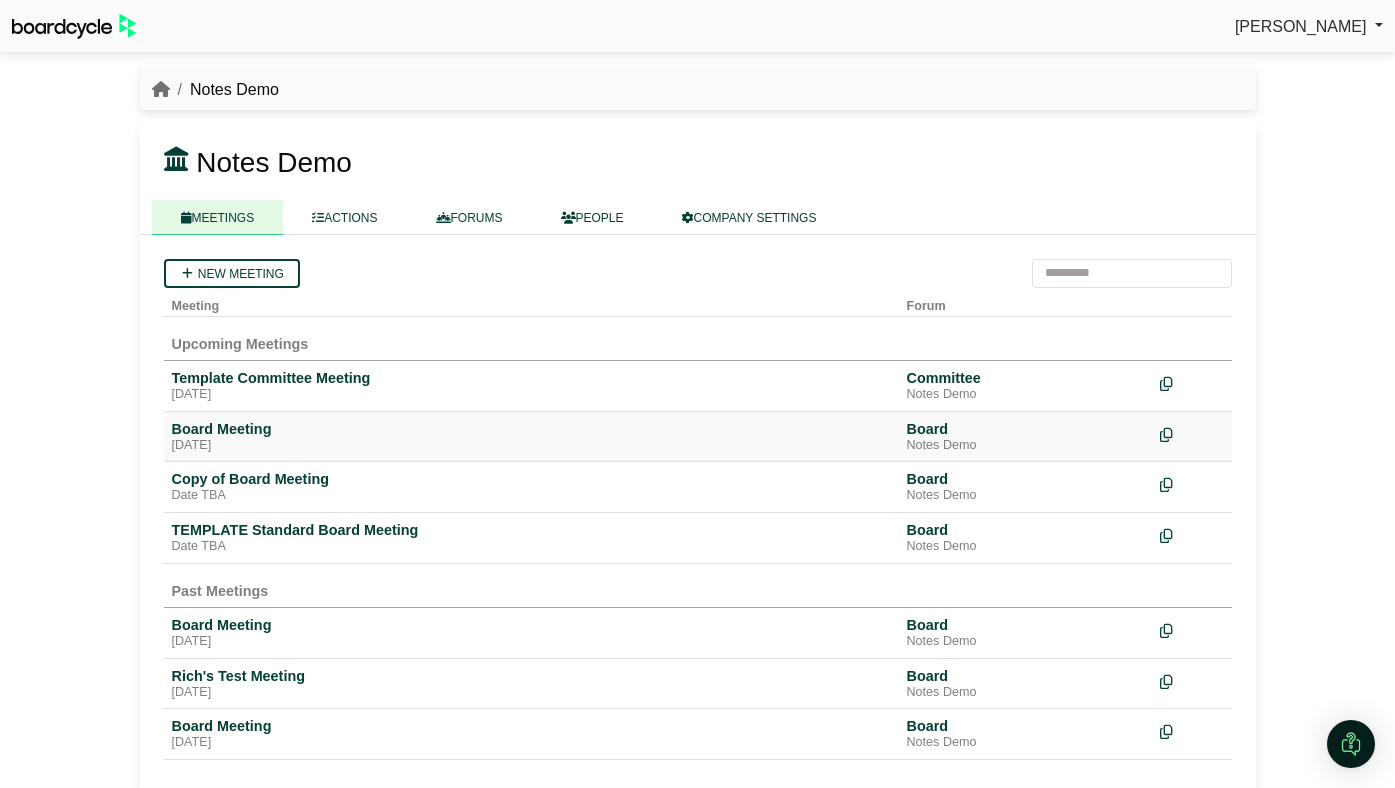 click on "Board Meeting" at bounding box center (531, 429) 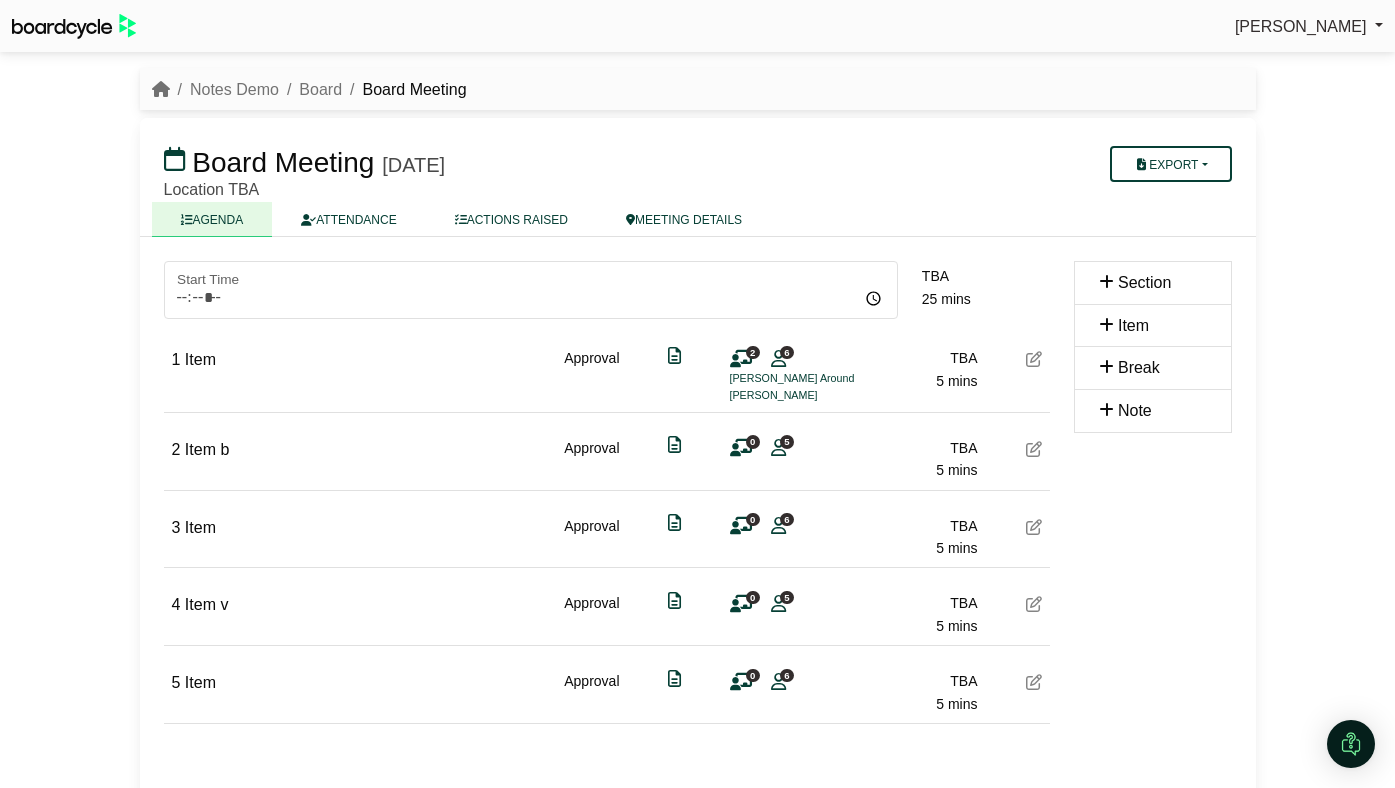 scroll, scrollTop: 0, scrollLeft: 0, axis: both 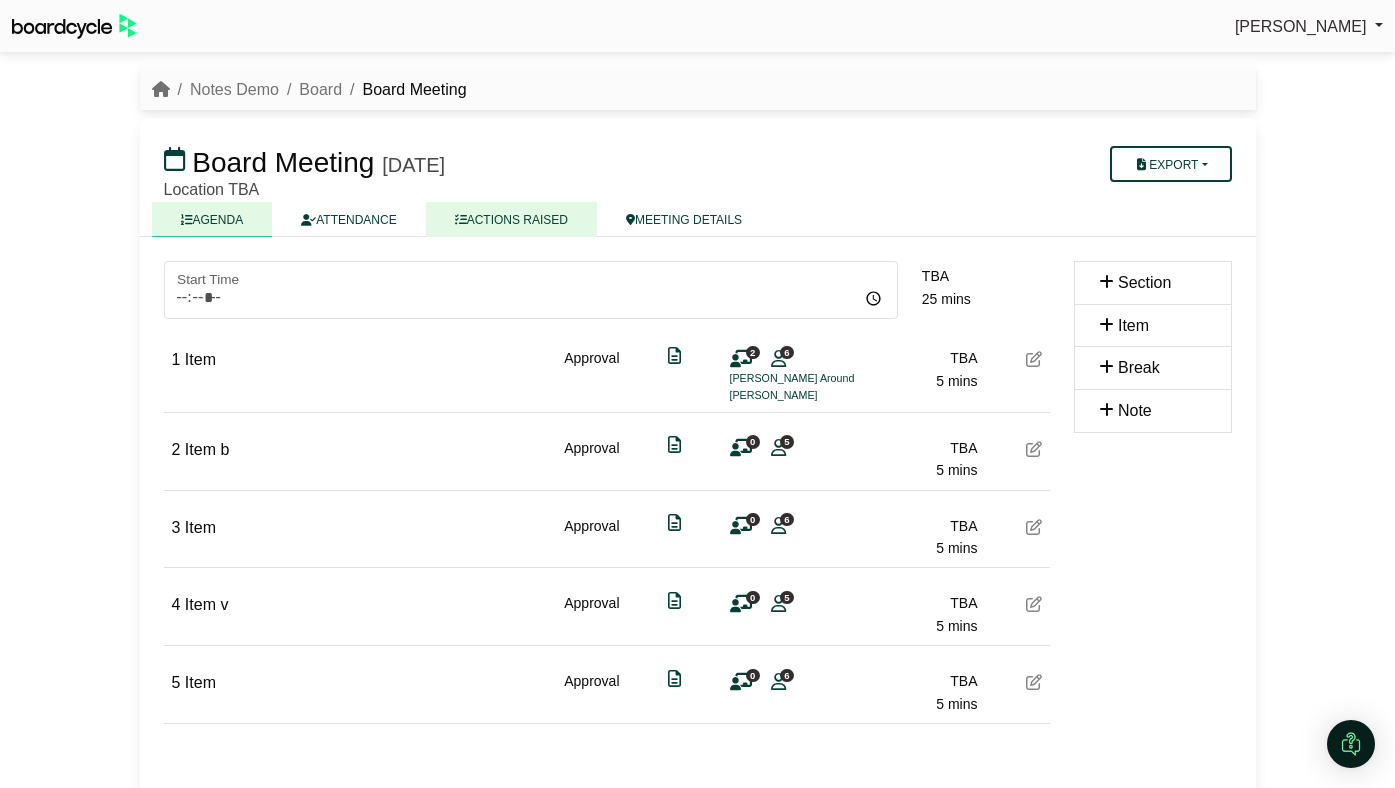 click on "ACTIONS RAISED" at bounding box center [511, 219] 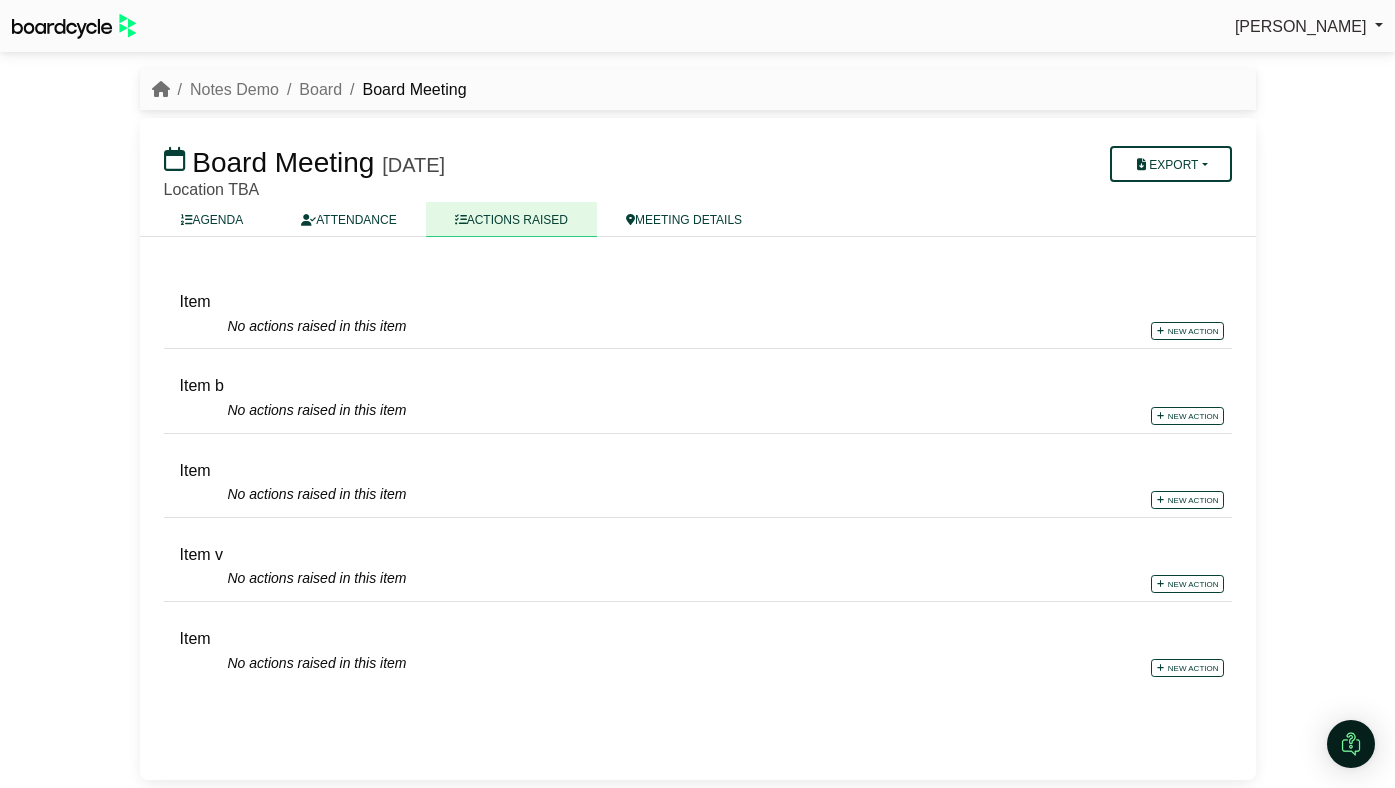 scroll, scrollTop: 0, scrollLeft: 0, axis: both 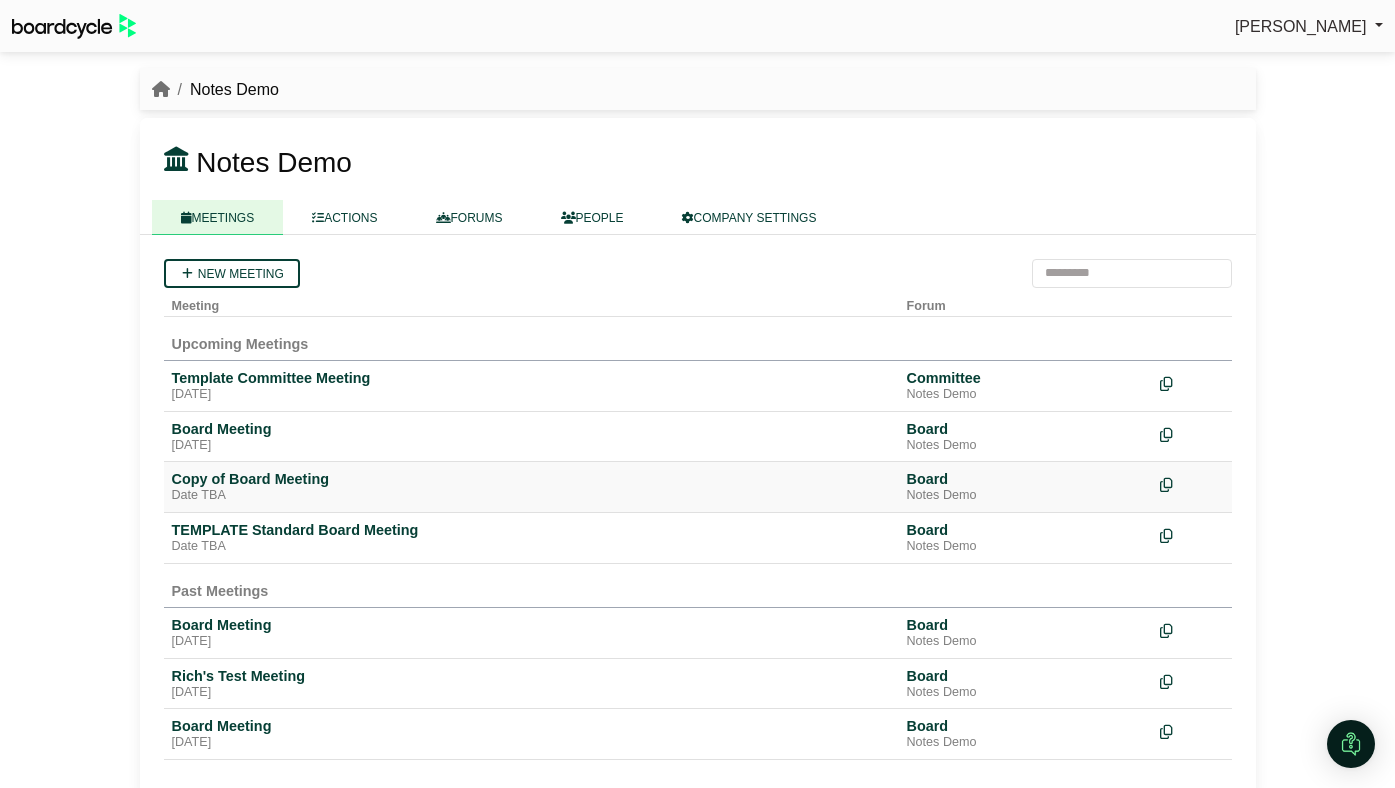 click on "Copy of Board Meeting" at bounding box center [531, 479] 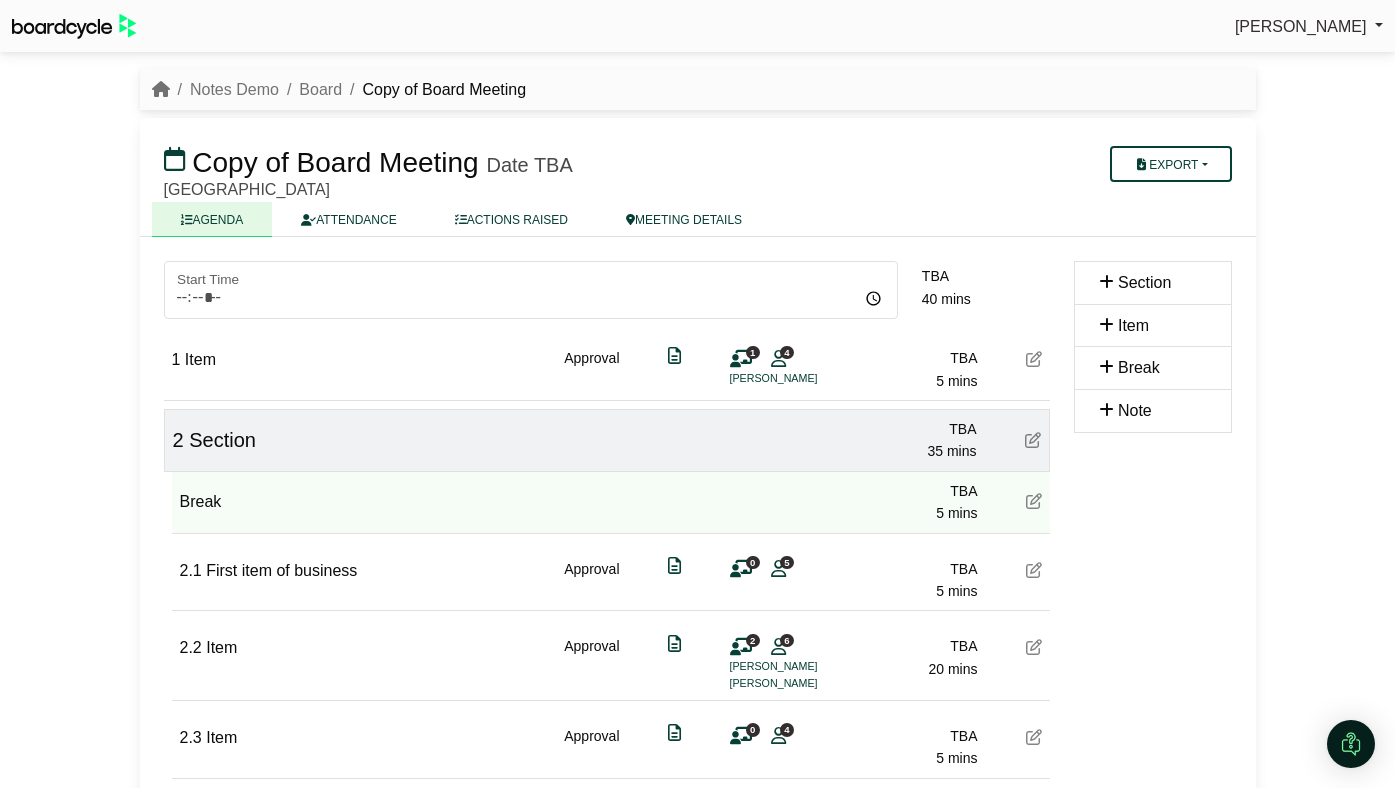 scroll, scrollTop: 0, scrollLeft: 0, axis: both 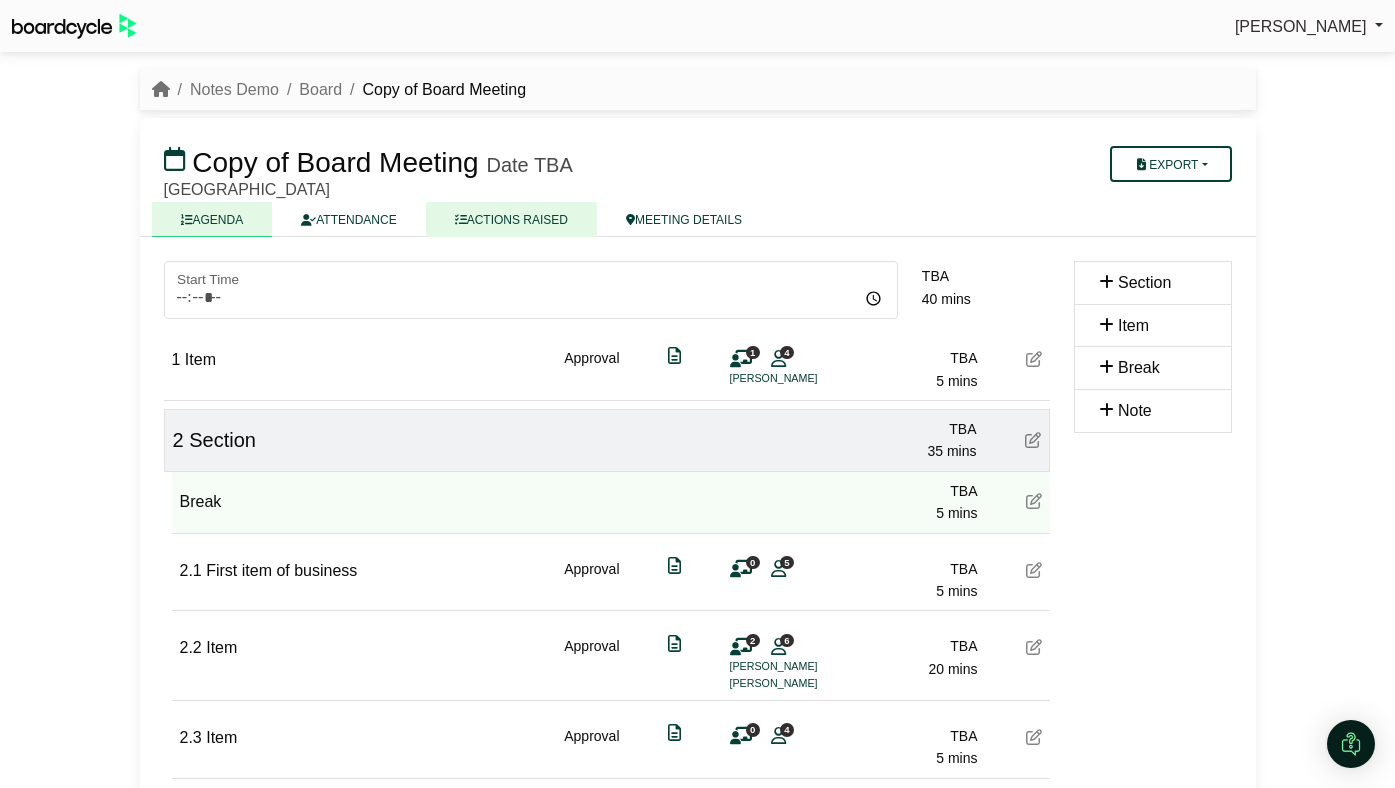 click on "ACTIONS RAISED" at bounding box center (511, 219) 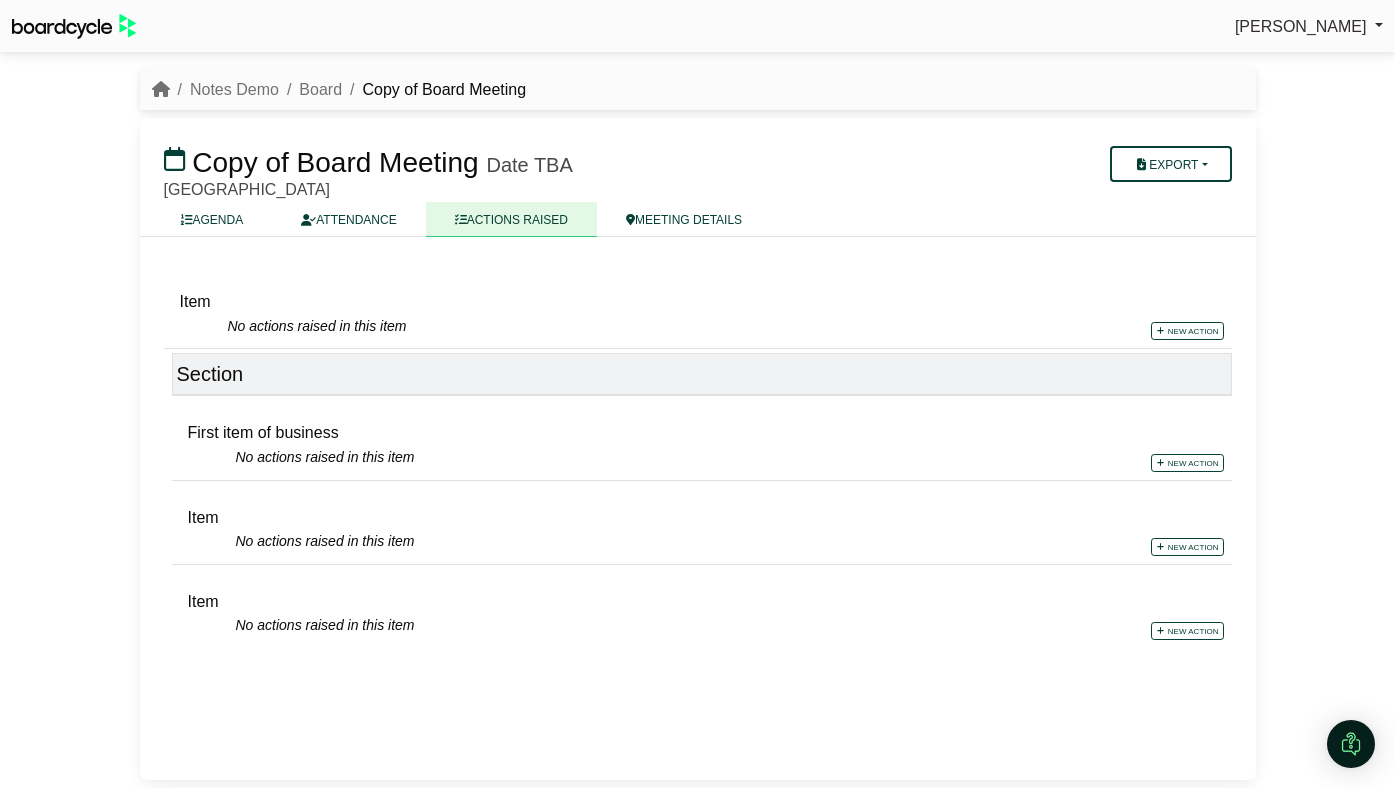 scroll, scrollTop: 0, scrollLeft: 0, axis: both 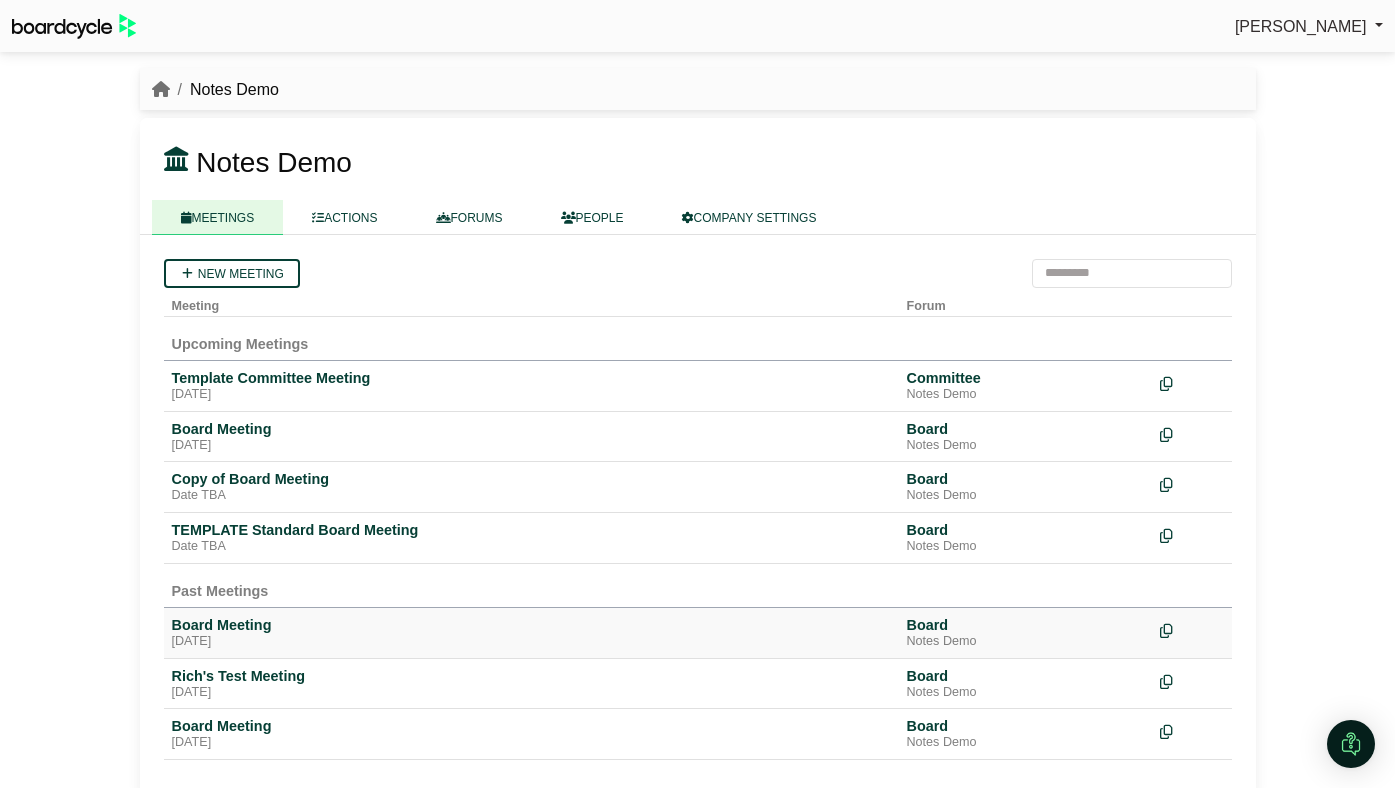click on "Board Meeting" at bounding box center [531, 625] 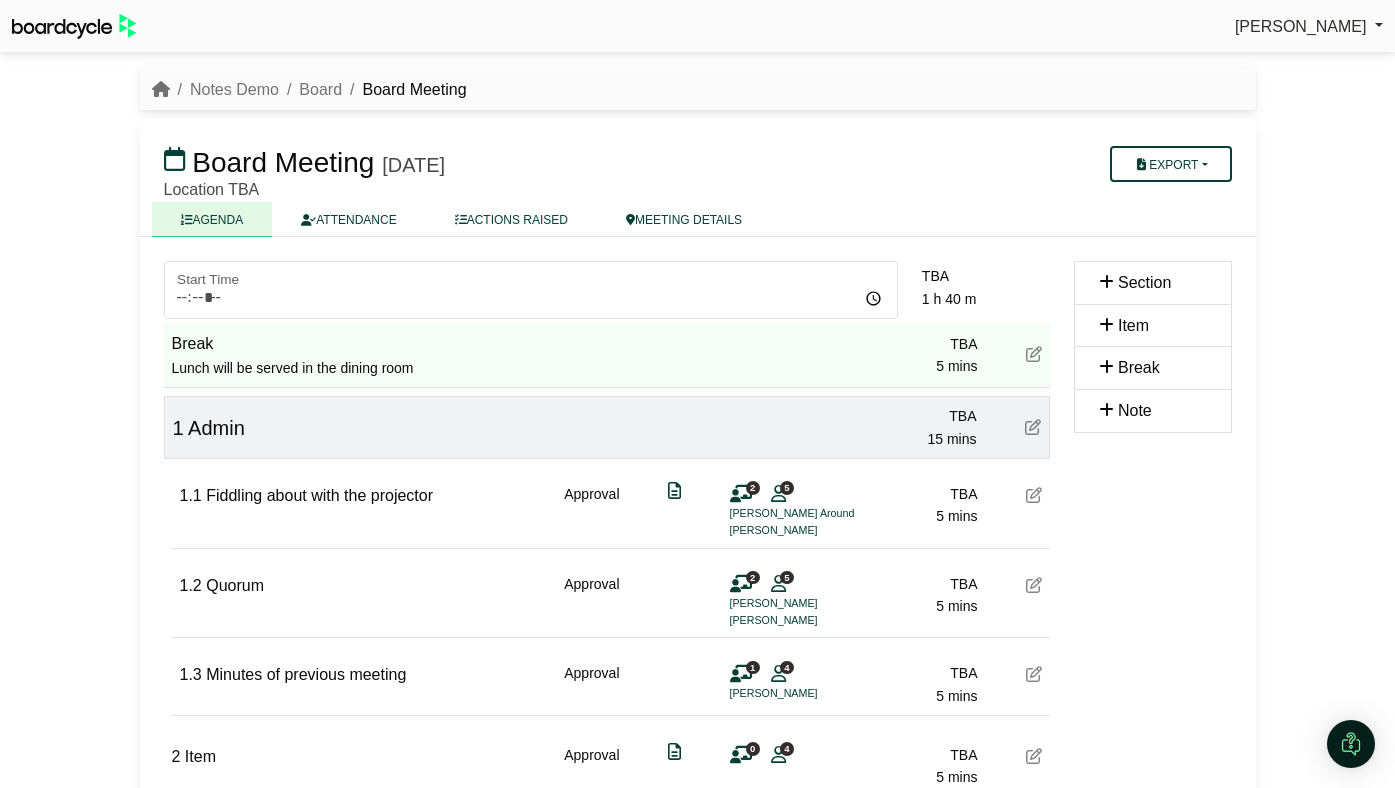 scroll, scrollTop: 0, scrollLeft: 0, axis: both 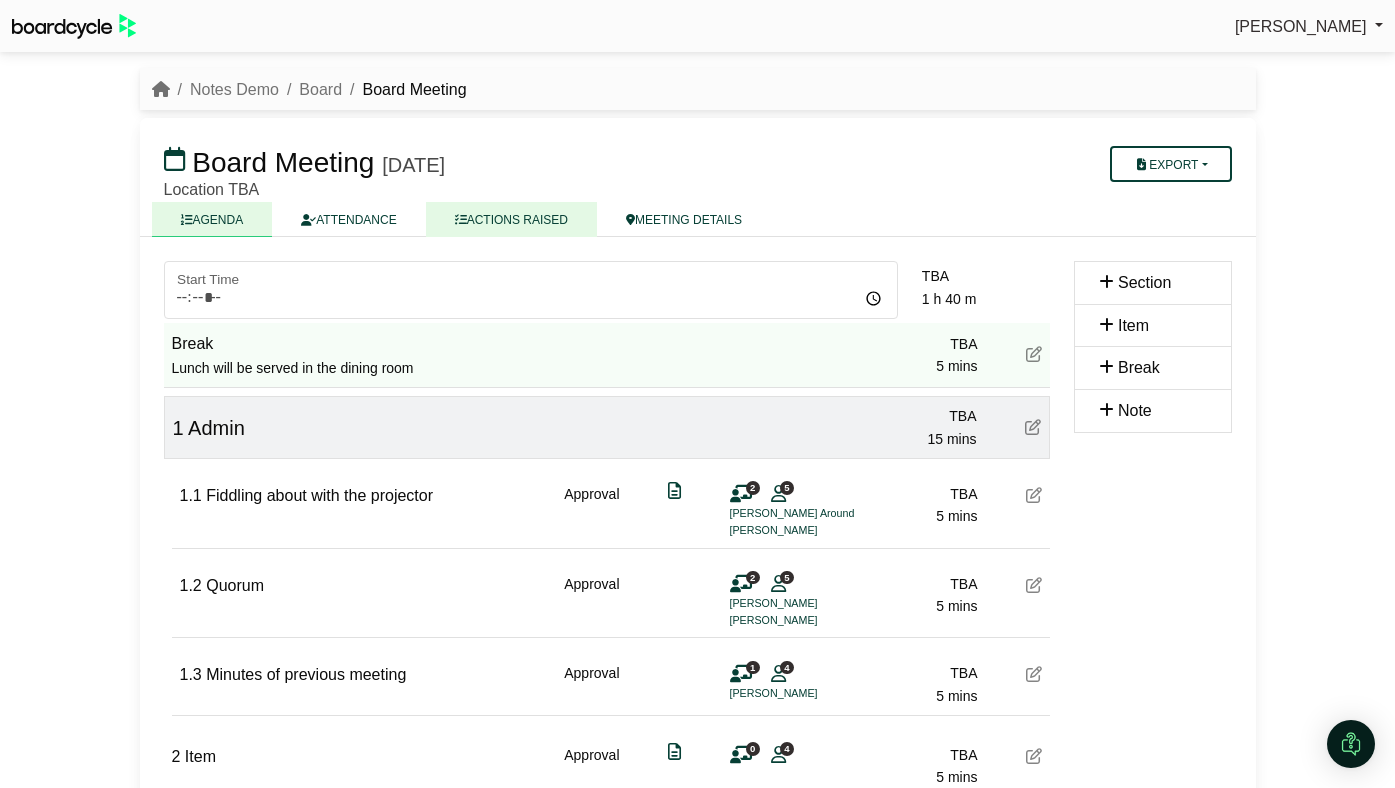 click on "ACTIONS RAISED" at bounding box center (511, 219) 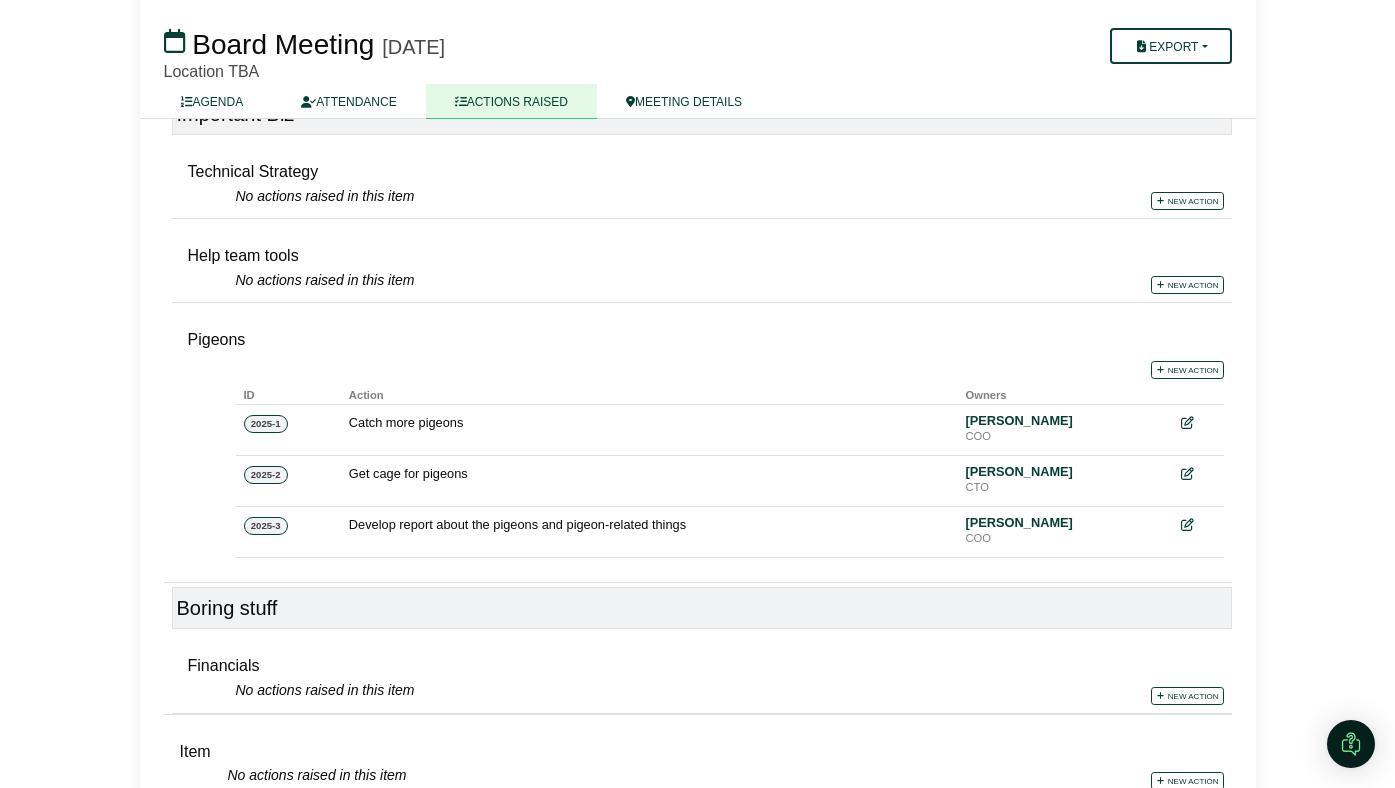 scroll, scrollTop: 591, scrollLeft: 0, axis: vertical 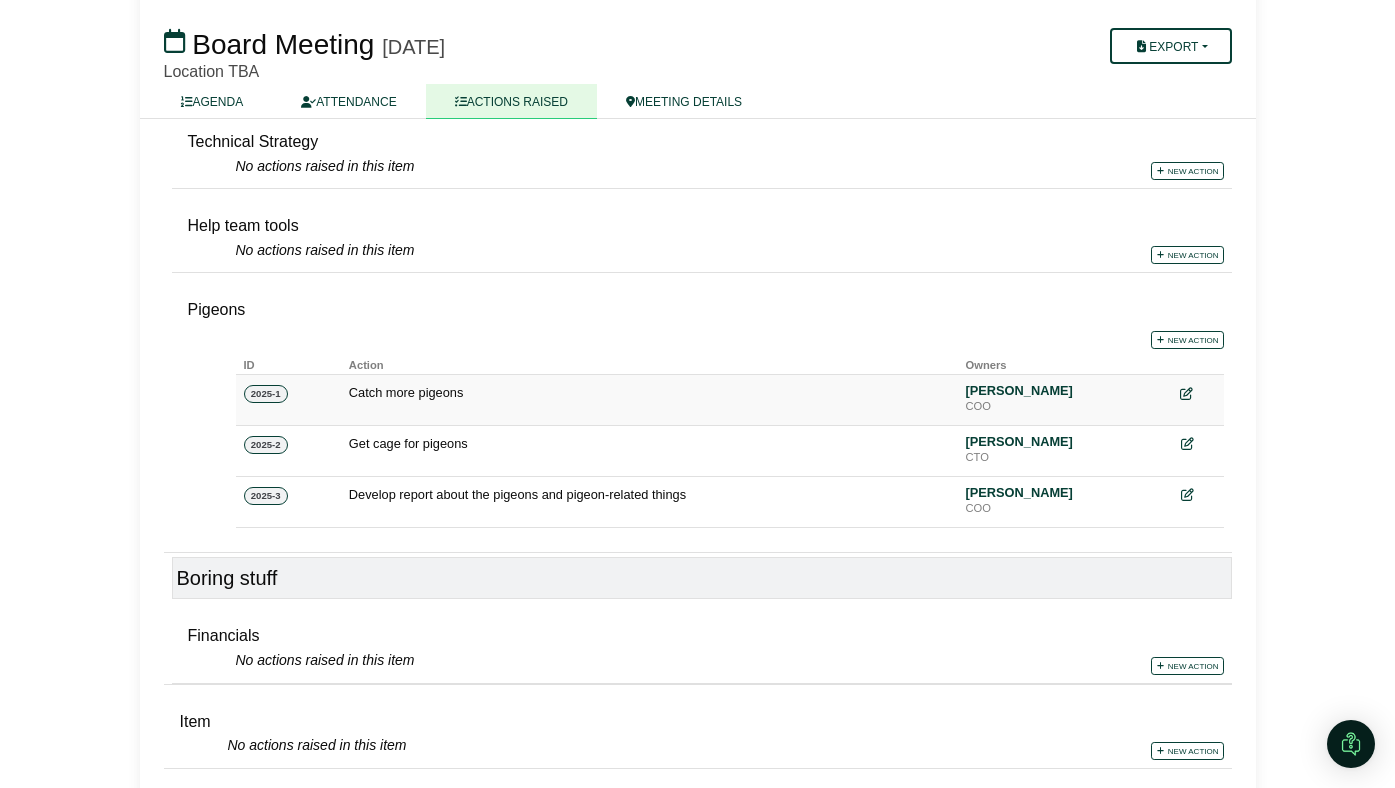click at bounding box center [1186, 394] 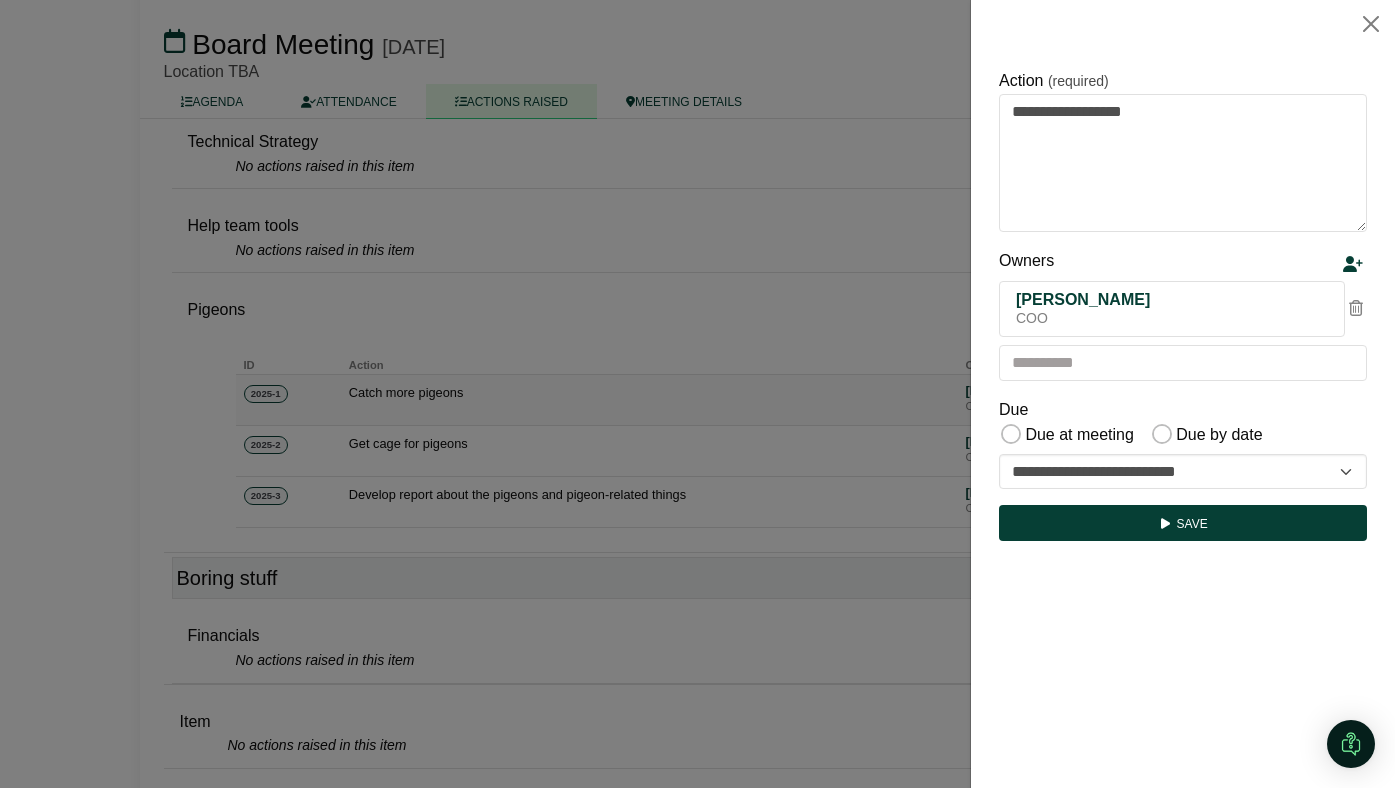 scroll, scrollTop: 0, scrollLeft: 0, axis: both 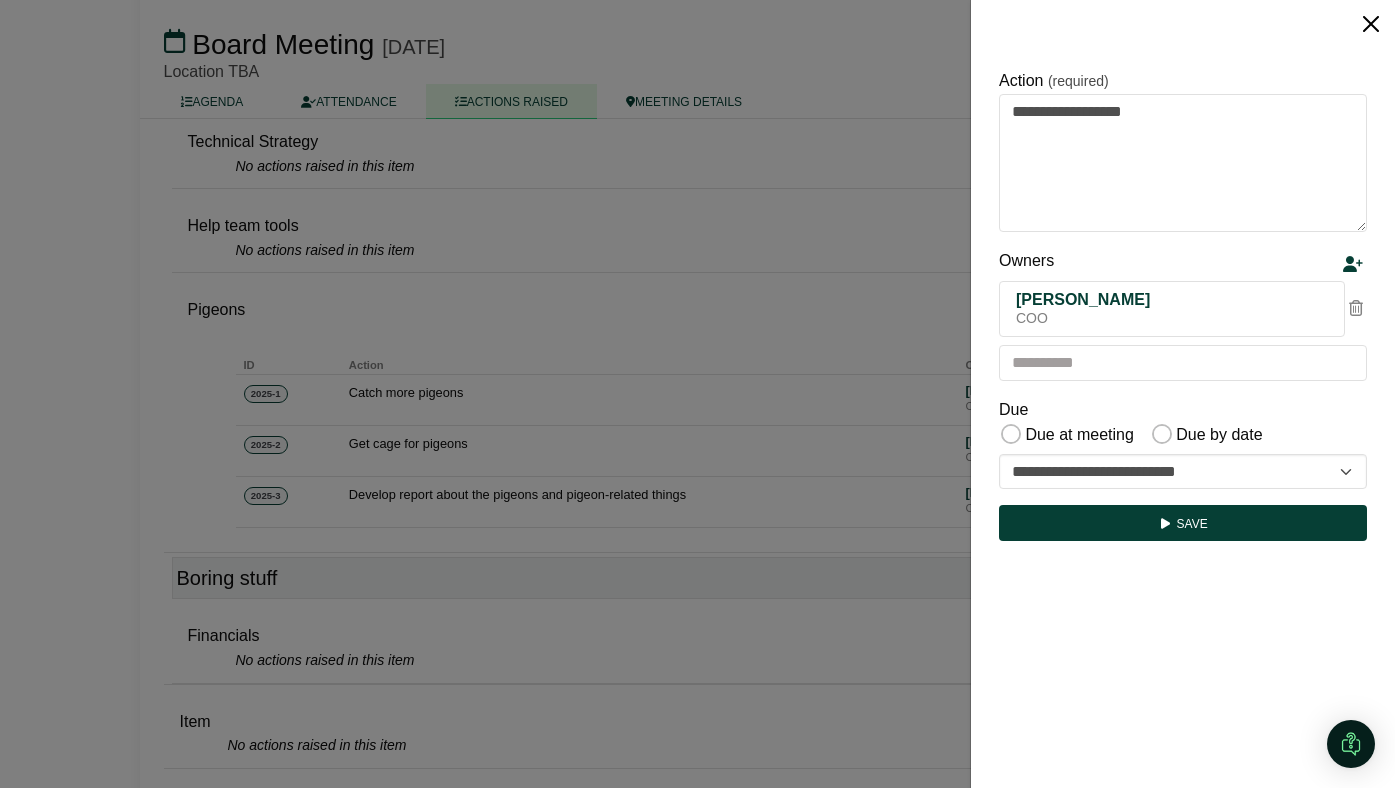click at bounding box center [1371, 24] 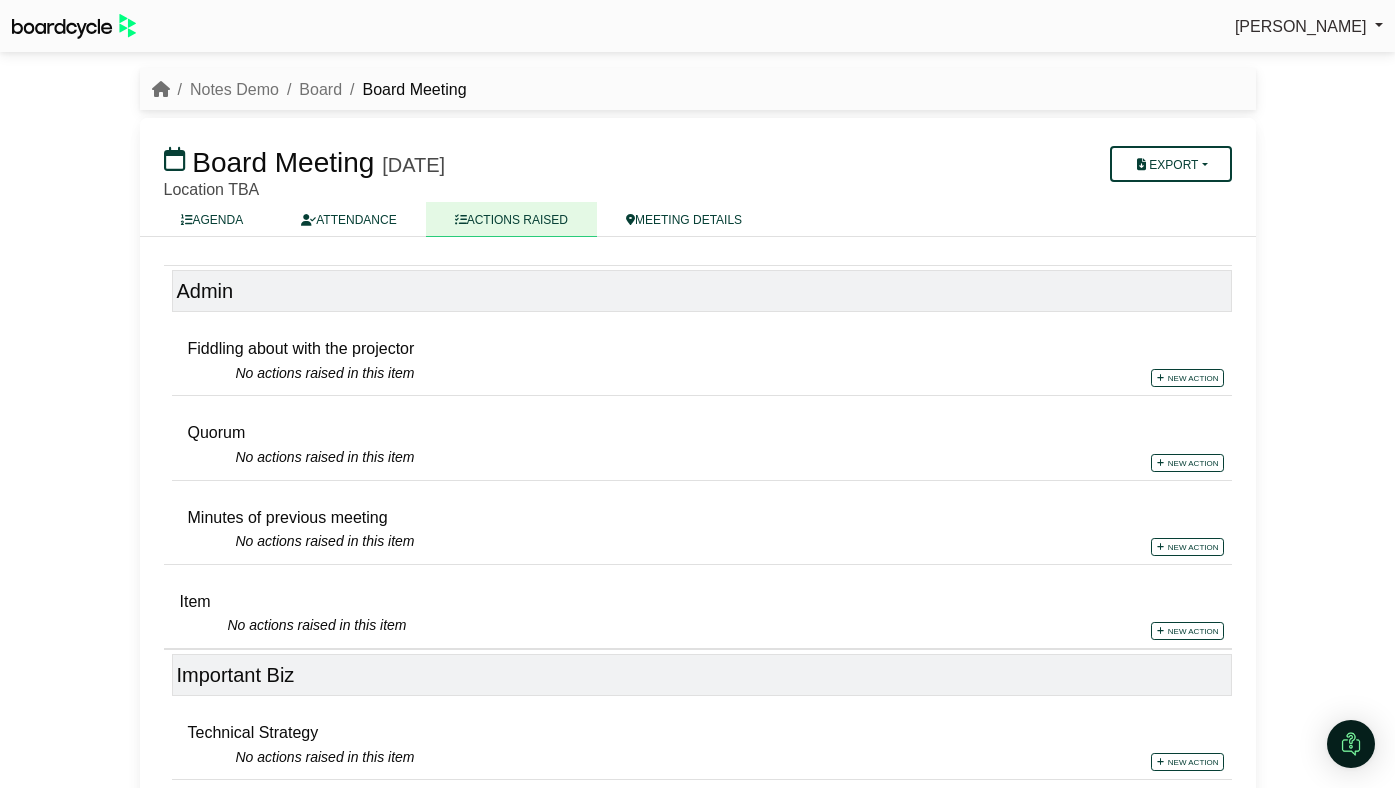 scroll, scrollTop: 591, scrollLeft: 0, axis: vertical 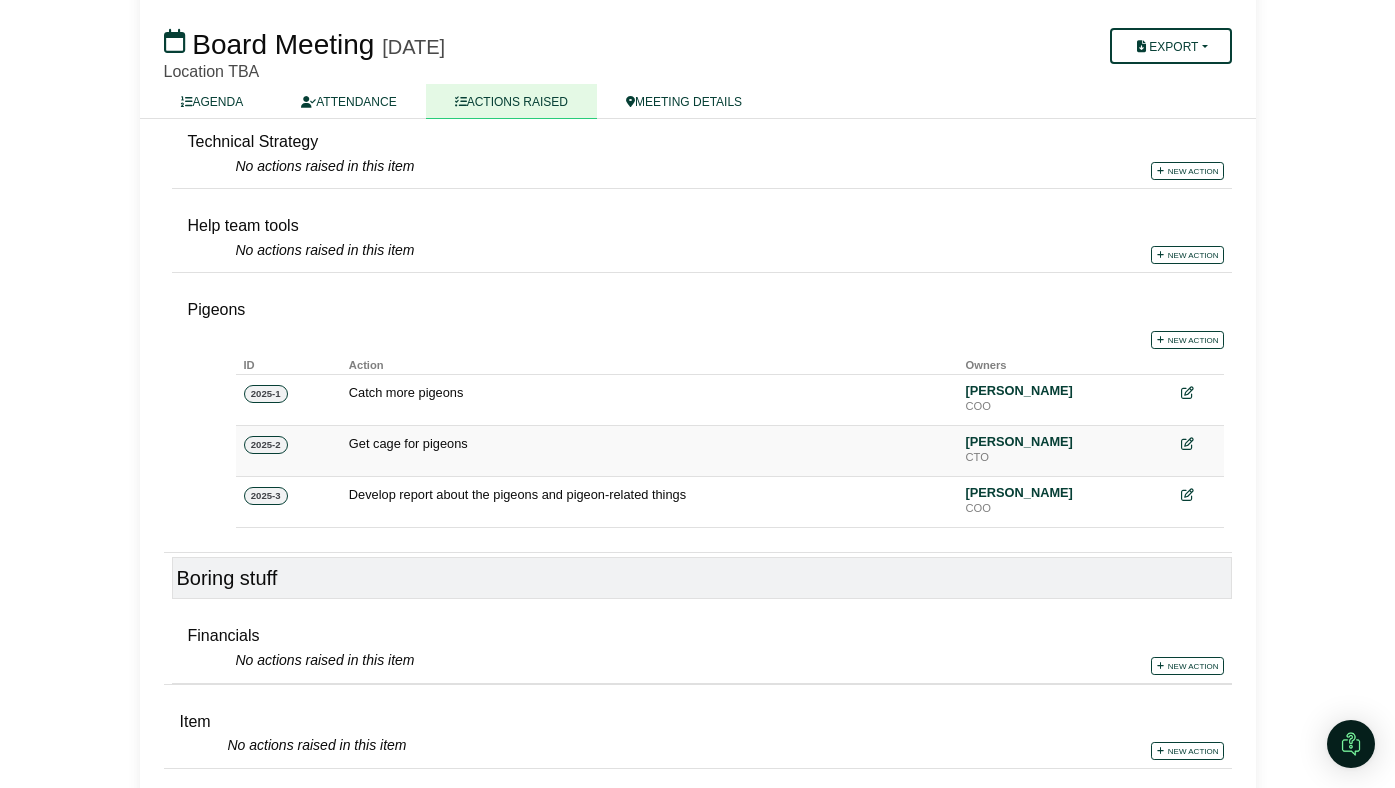 click at bounding box center (1198, 444) 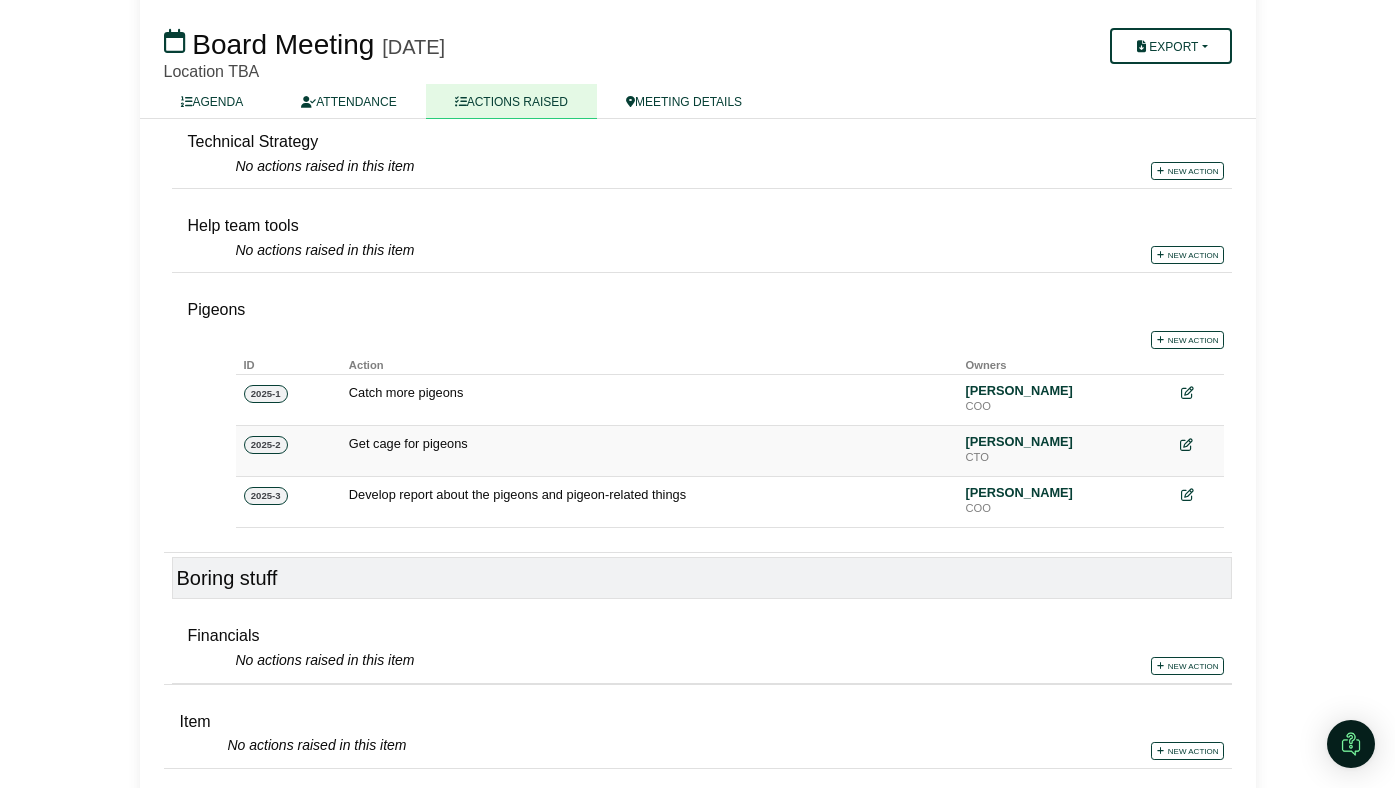 click at bounding box center [1186, 445] 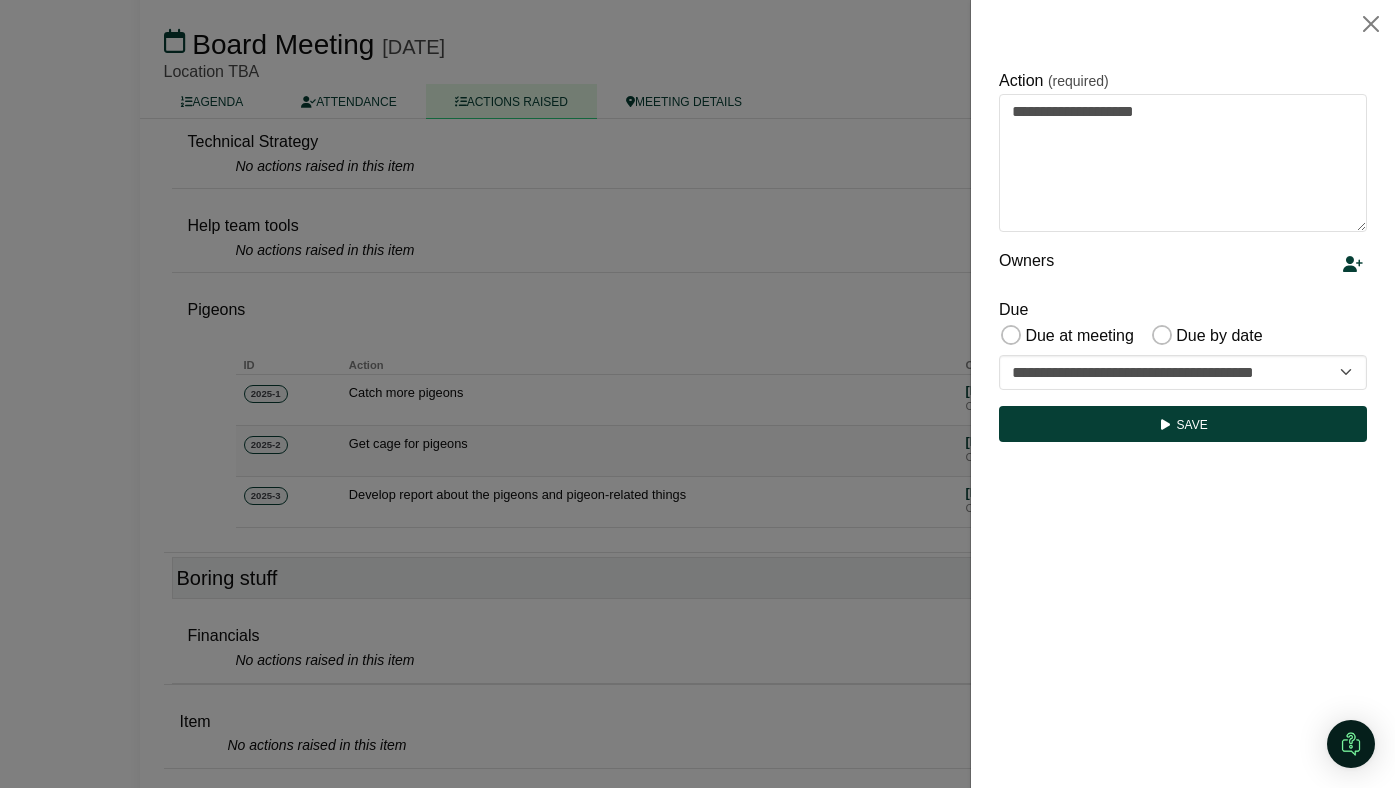 scroll, scrollTop: 0, scrollLeft: 0, axis: both 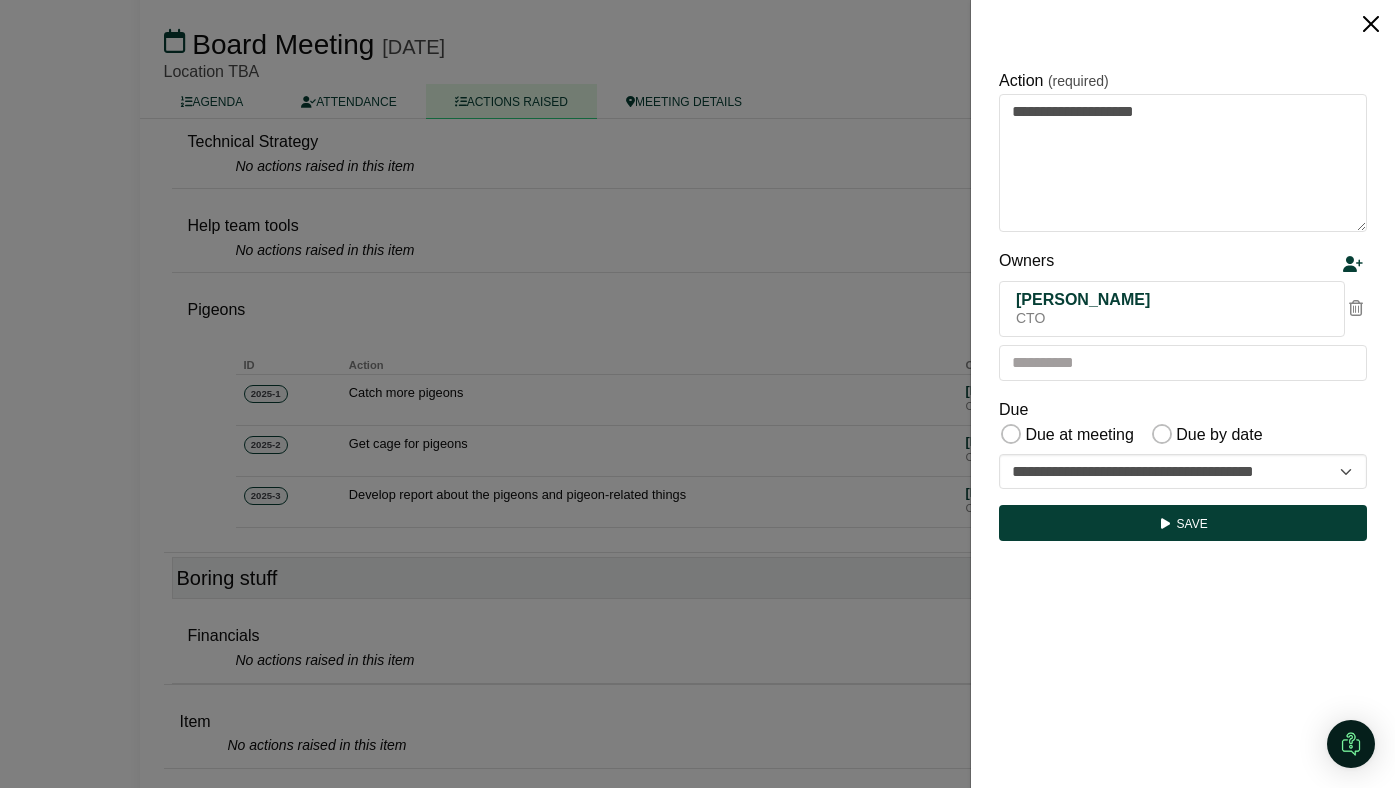 click at bounding box center (1371, 24) 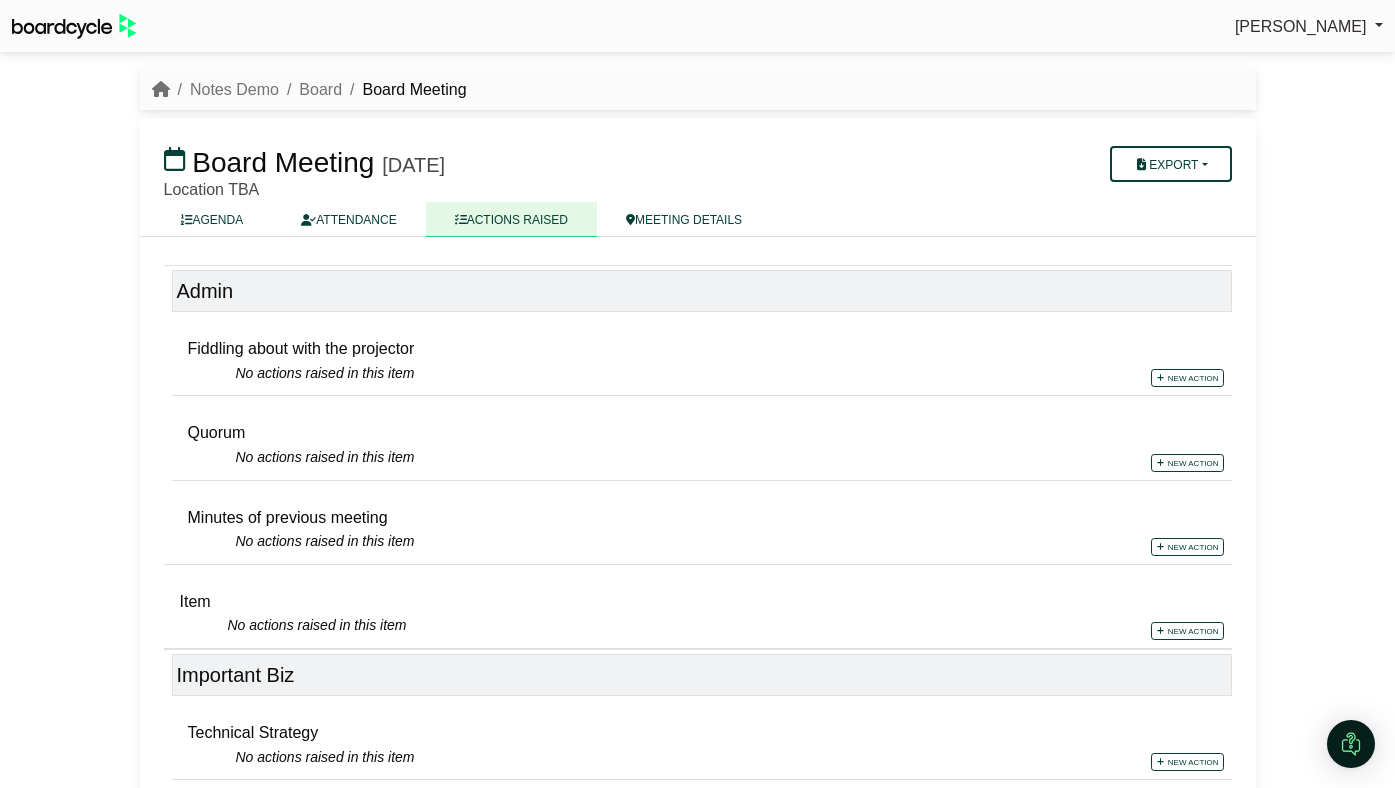 scroll, scrollTop: 591, scrollLeft: 0, axis: vertical 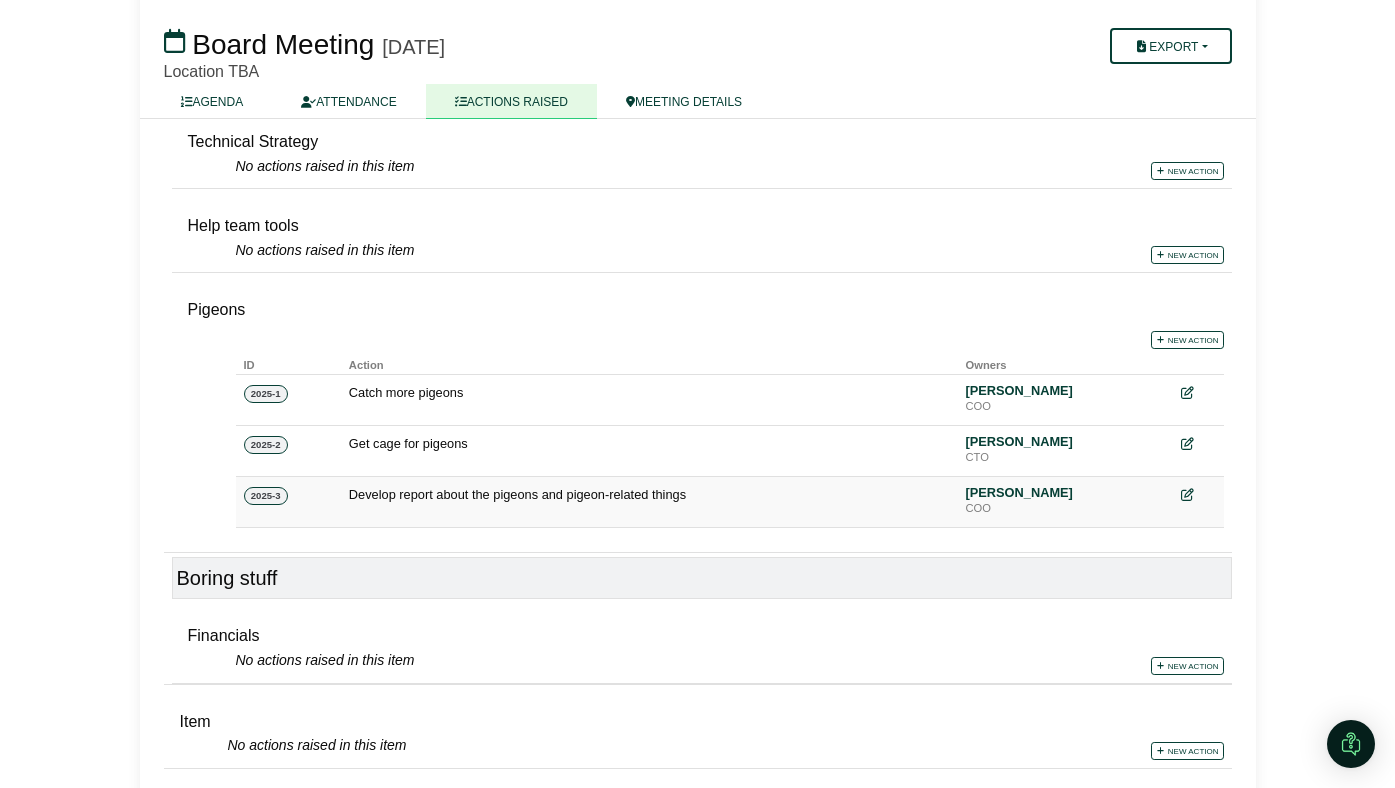 click at bounding box center [1198, 495] 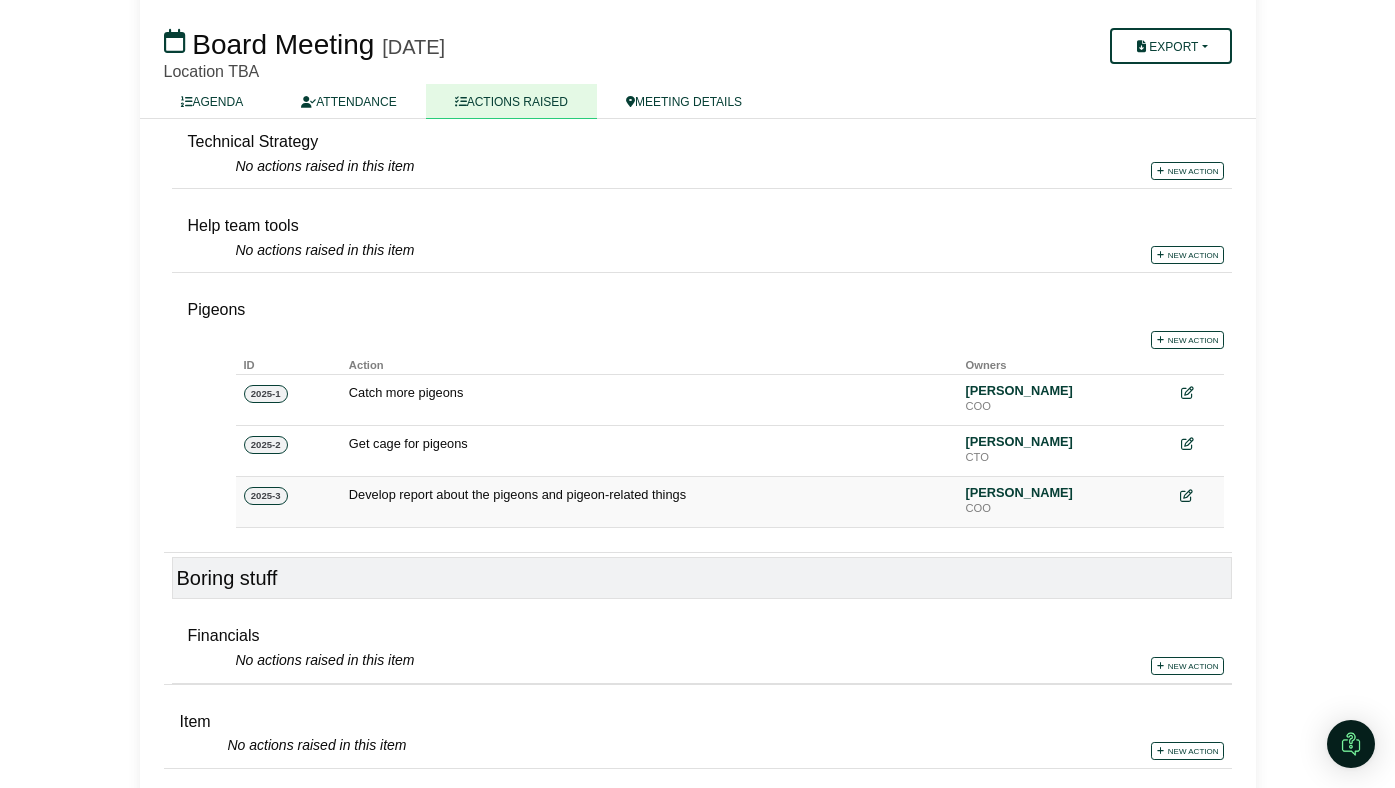 click at bounding box center [1186, 496] 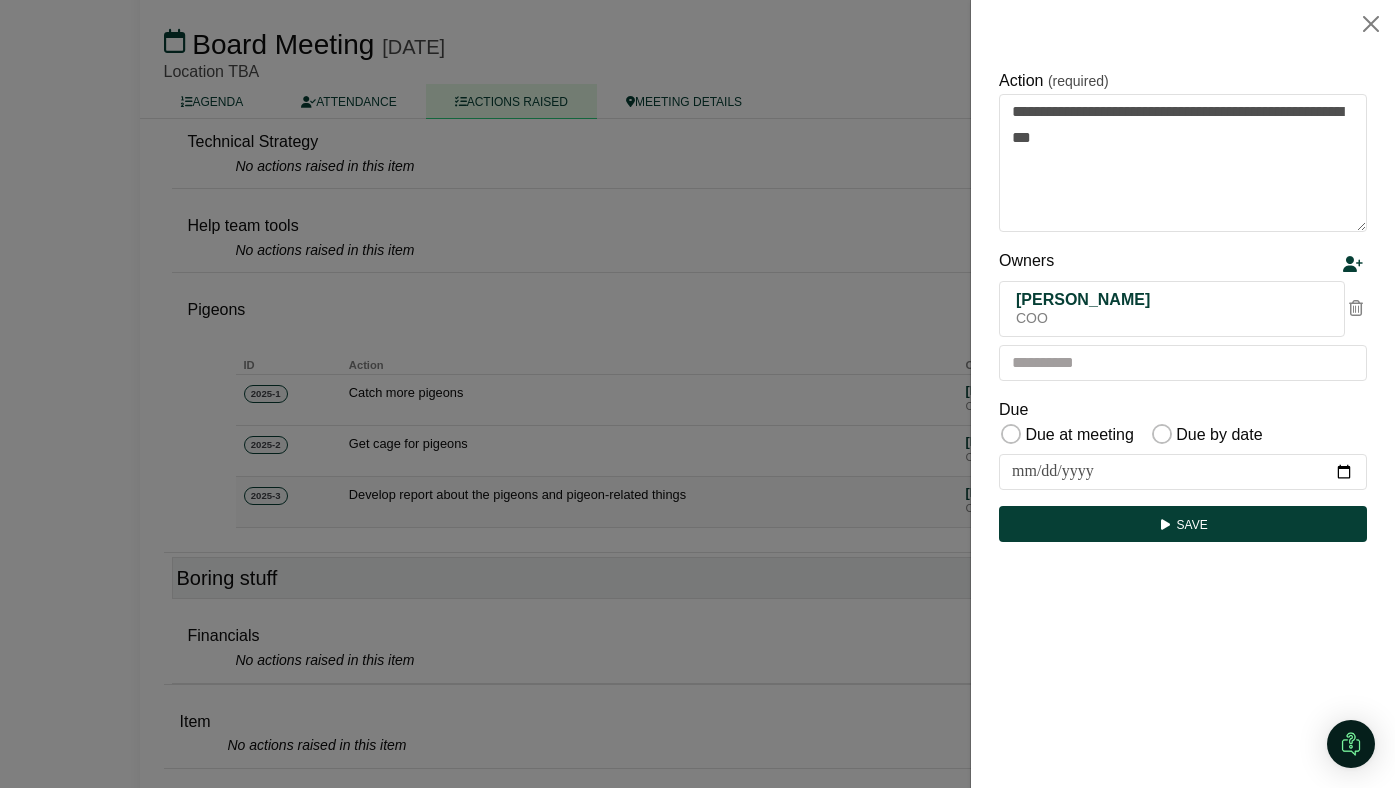 scroll, scrollTop: 0, scrollLeft: 0, axis: both 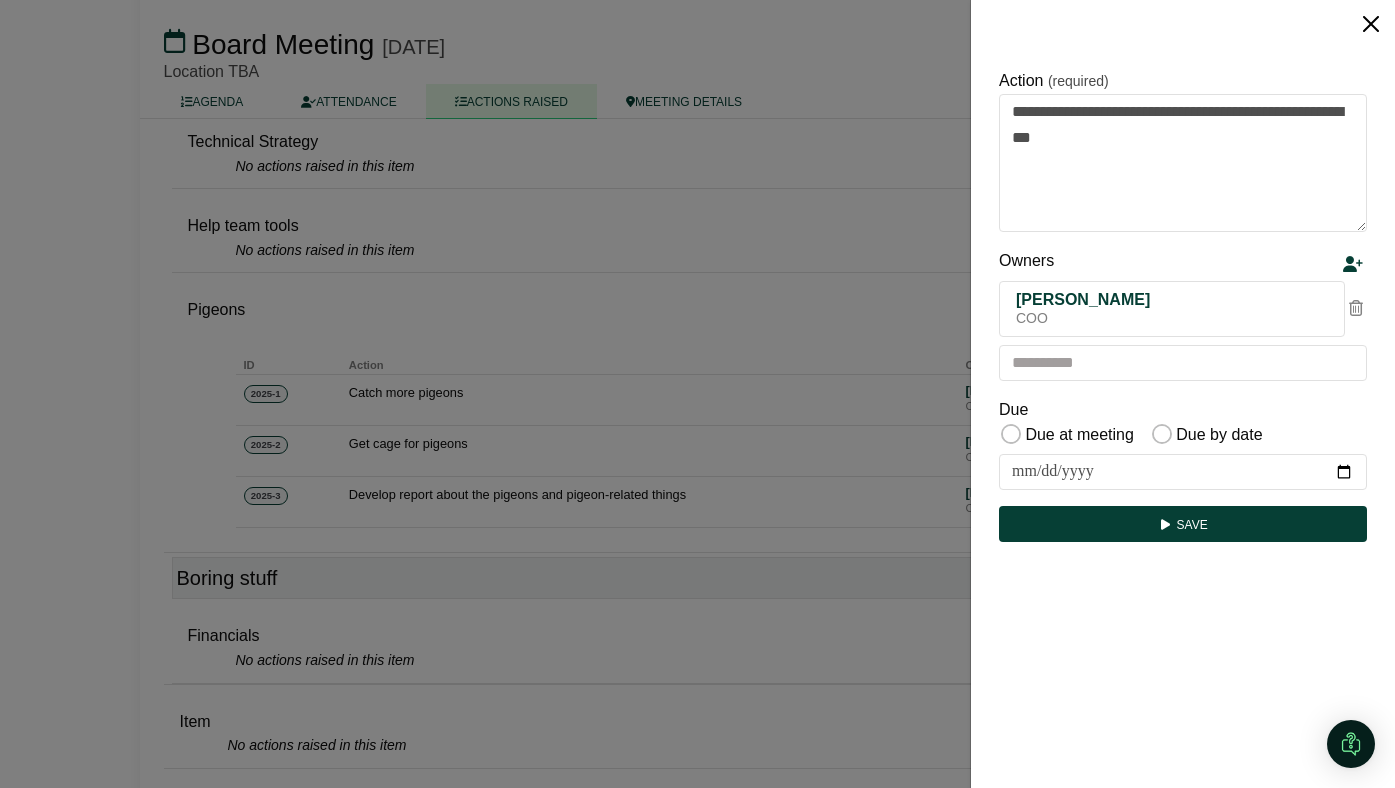 click at bounding box center (1371, 24) 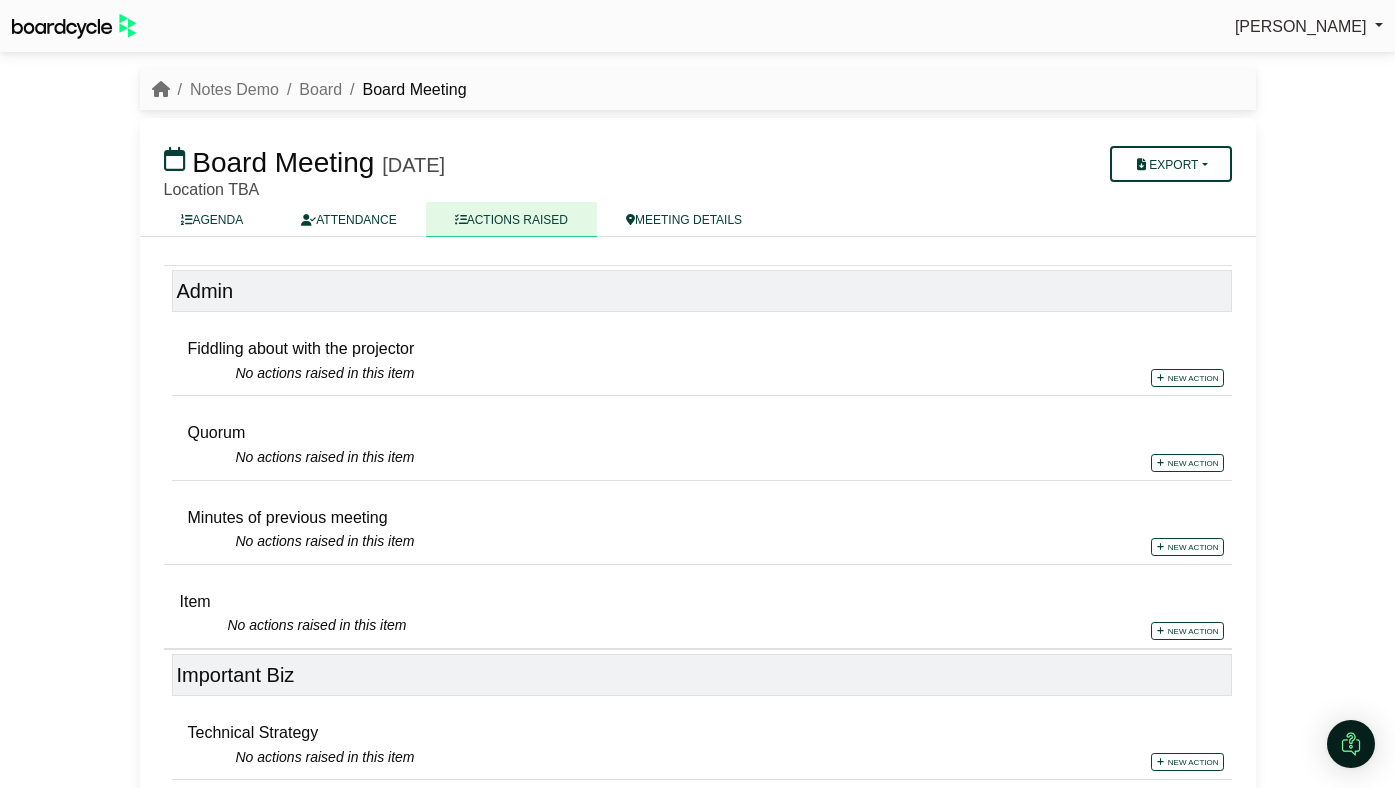 scroll, scrollTop: 591, scrollLeft: 0, axis: vertical 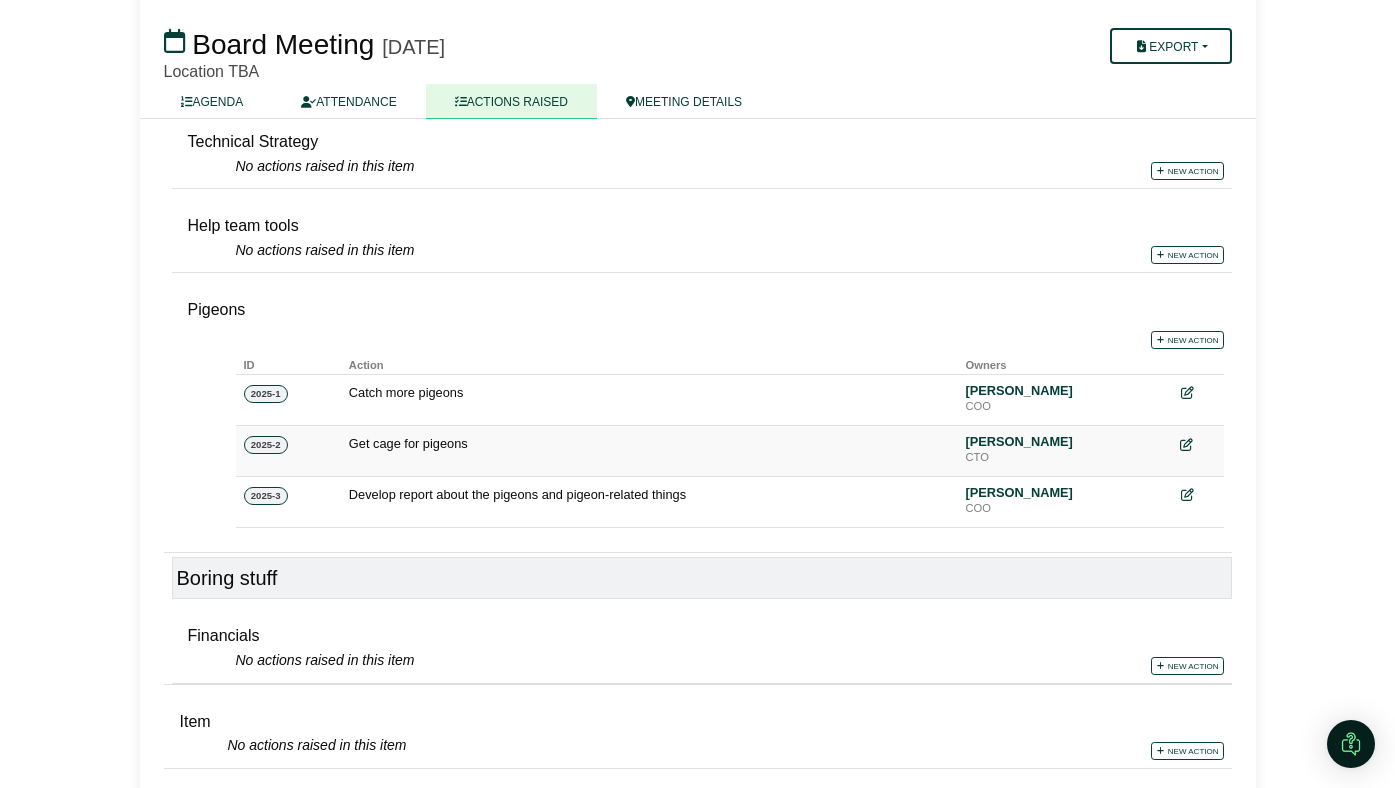 click at bounding box center [1186, 445] 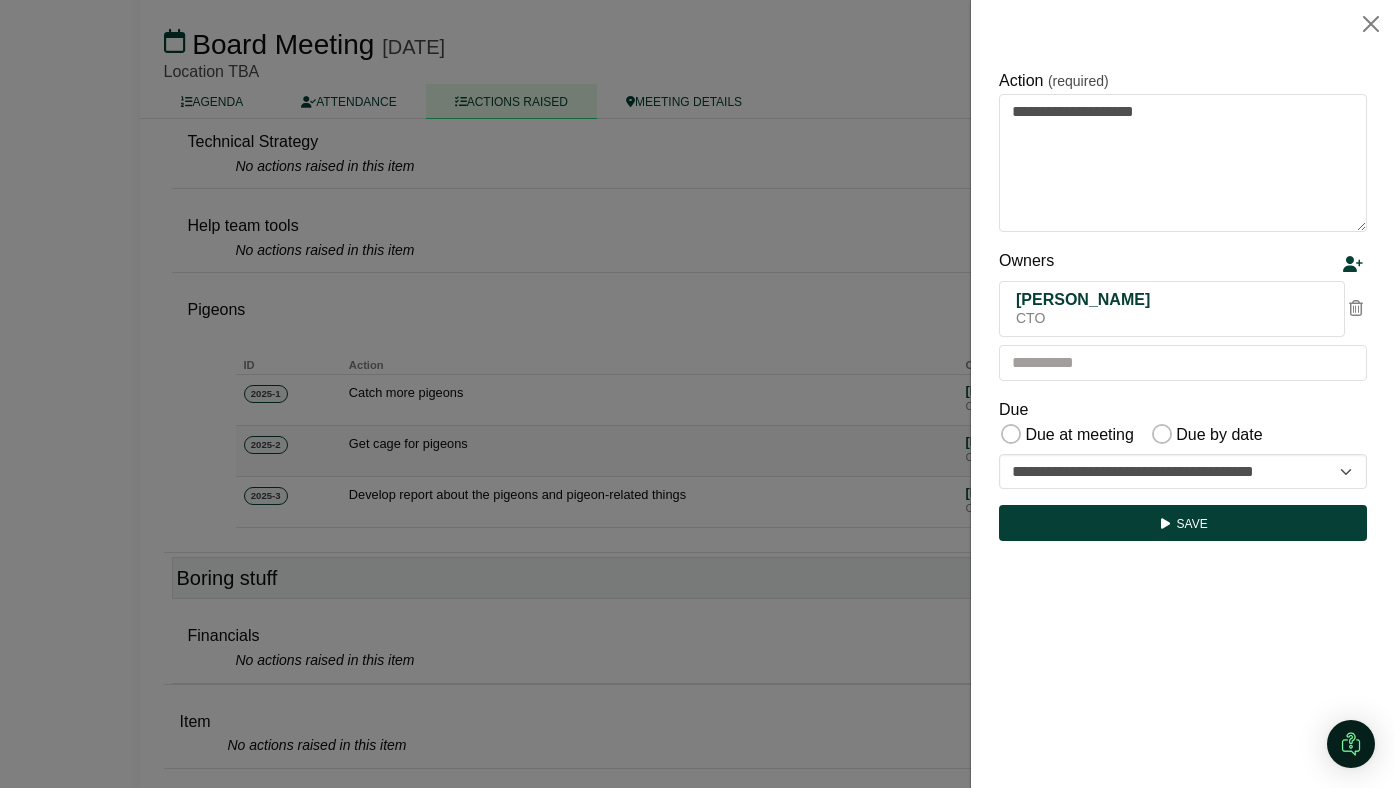 scroll, scrollTop: 0, scrollLeft: 0, axis: both 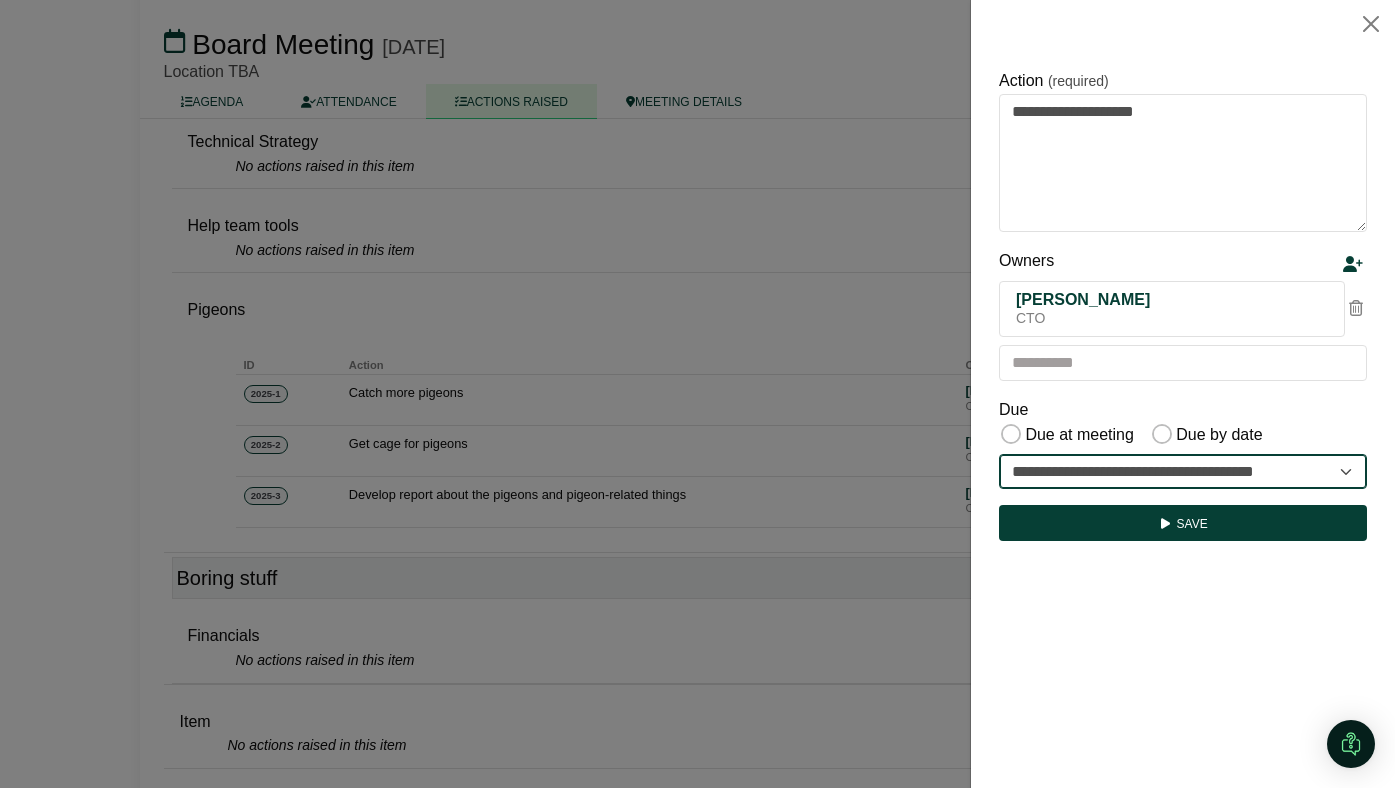 click on "**********" at bounding box center [1183, 472] 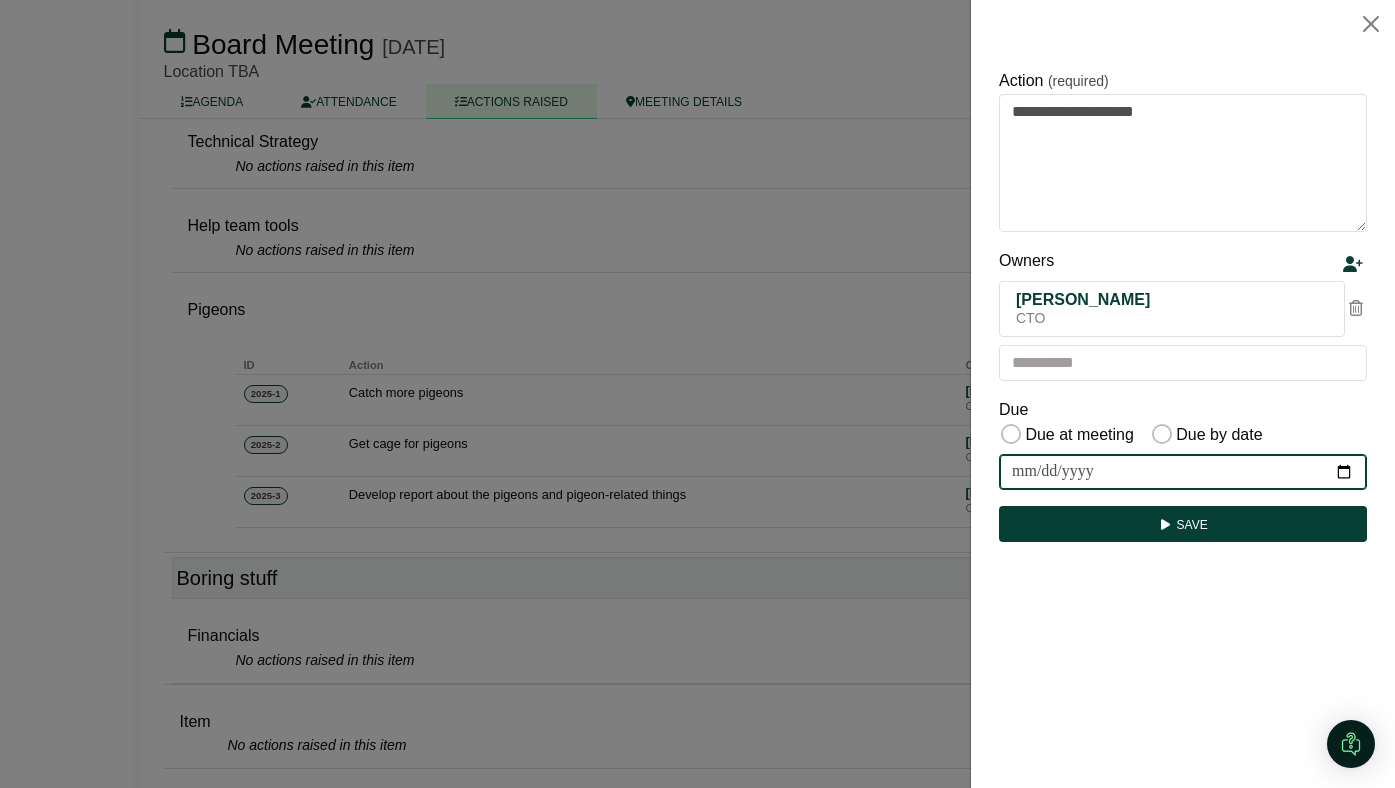 click at bounding box center (1183, 472) 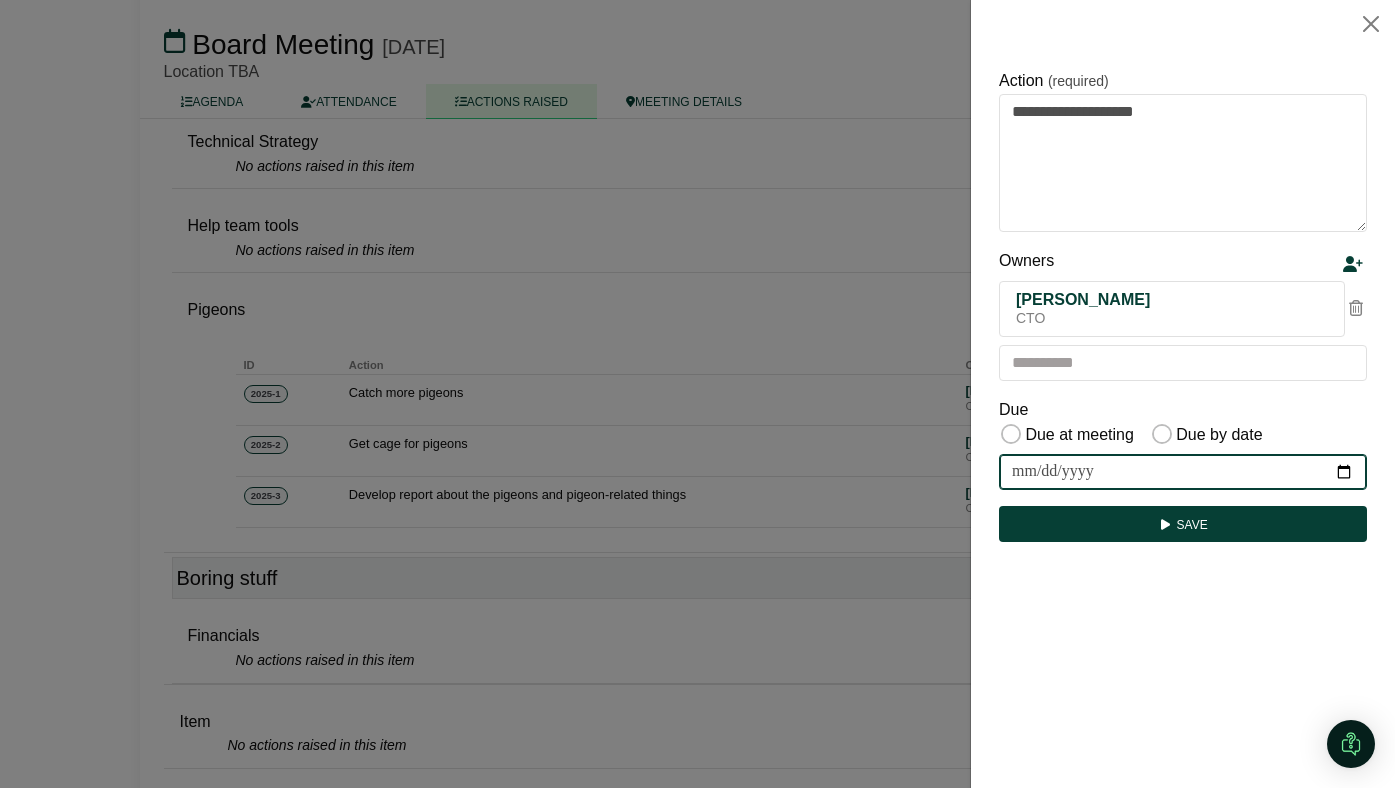 type on "**********" 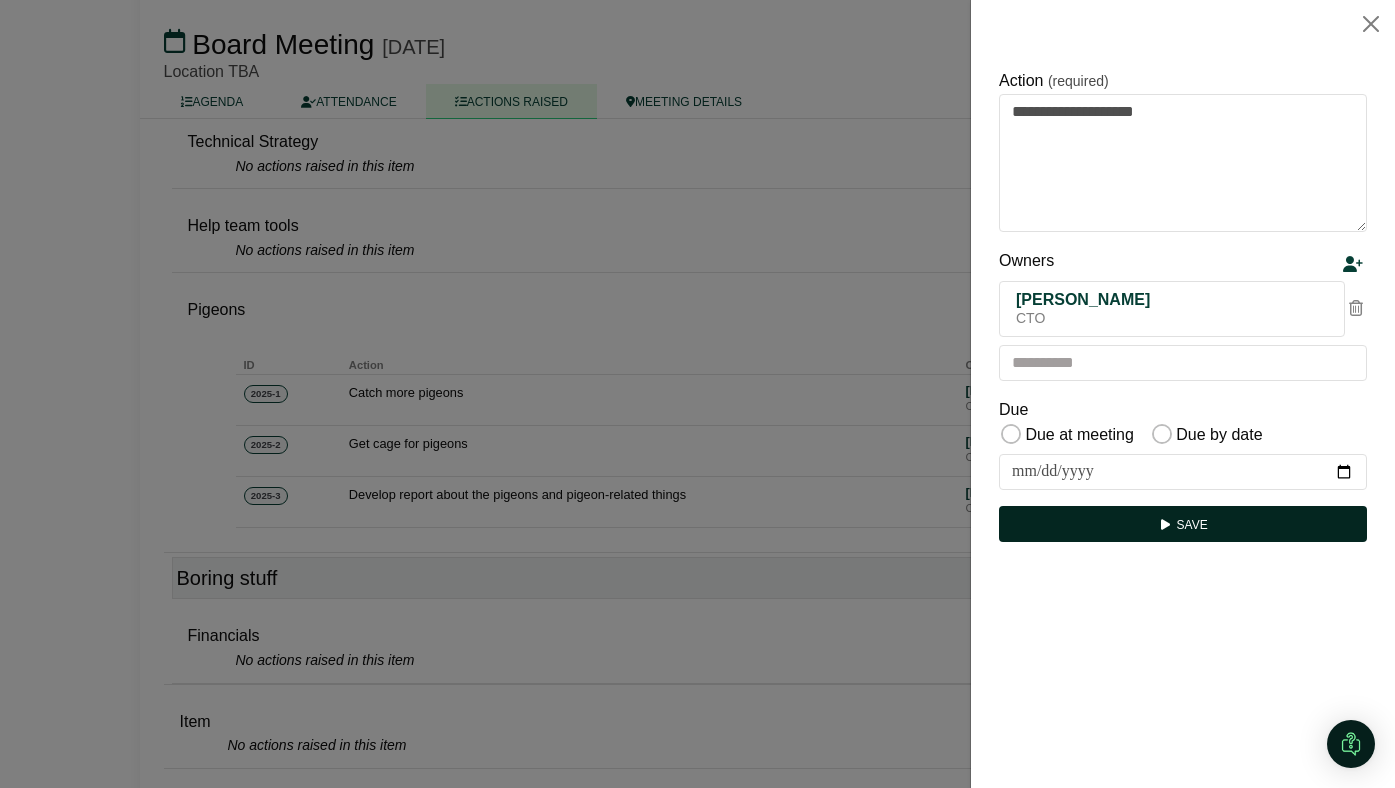 click at bounding box center (1165, 525) 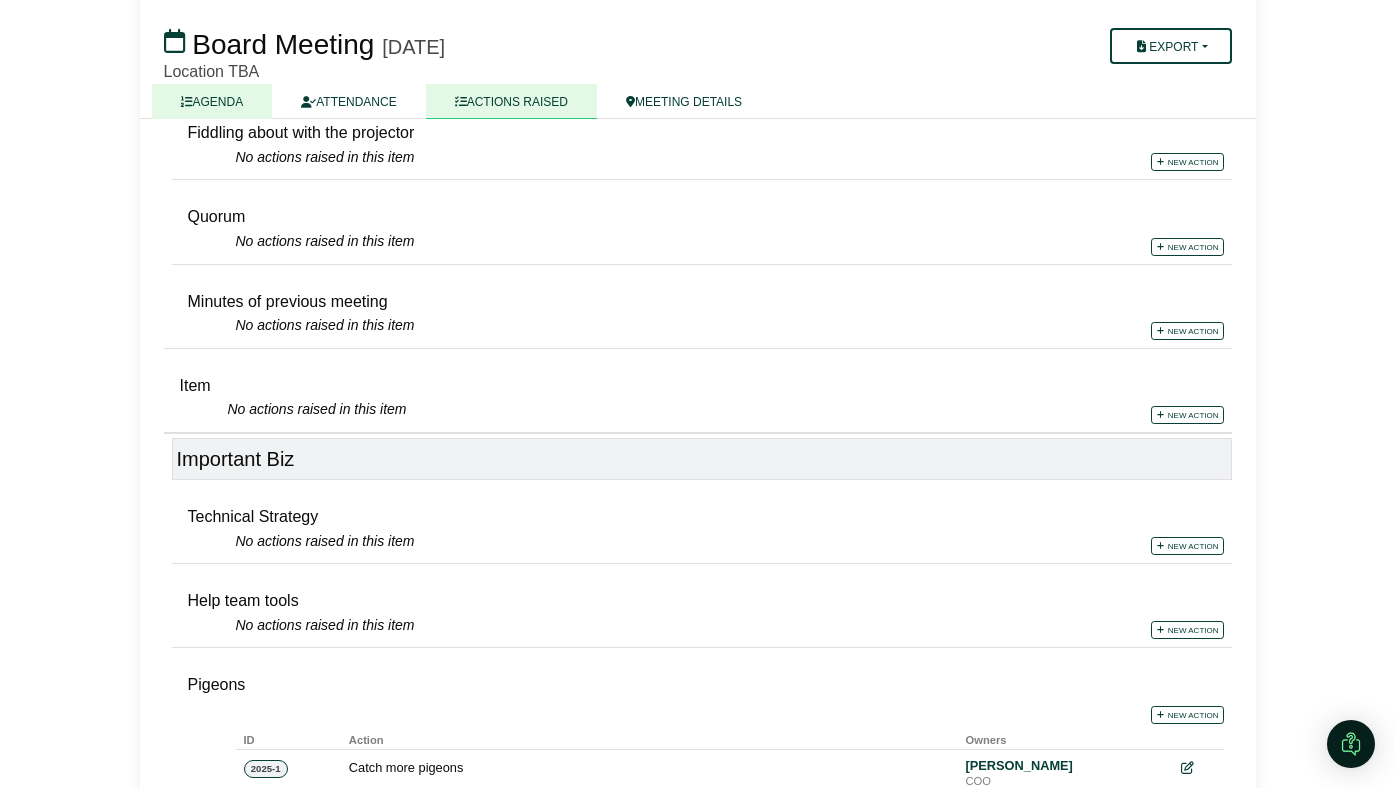 scroll, scrollTop: 0, scrollLeft: 0, axis: both 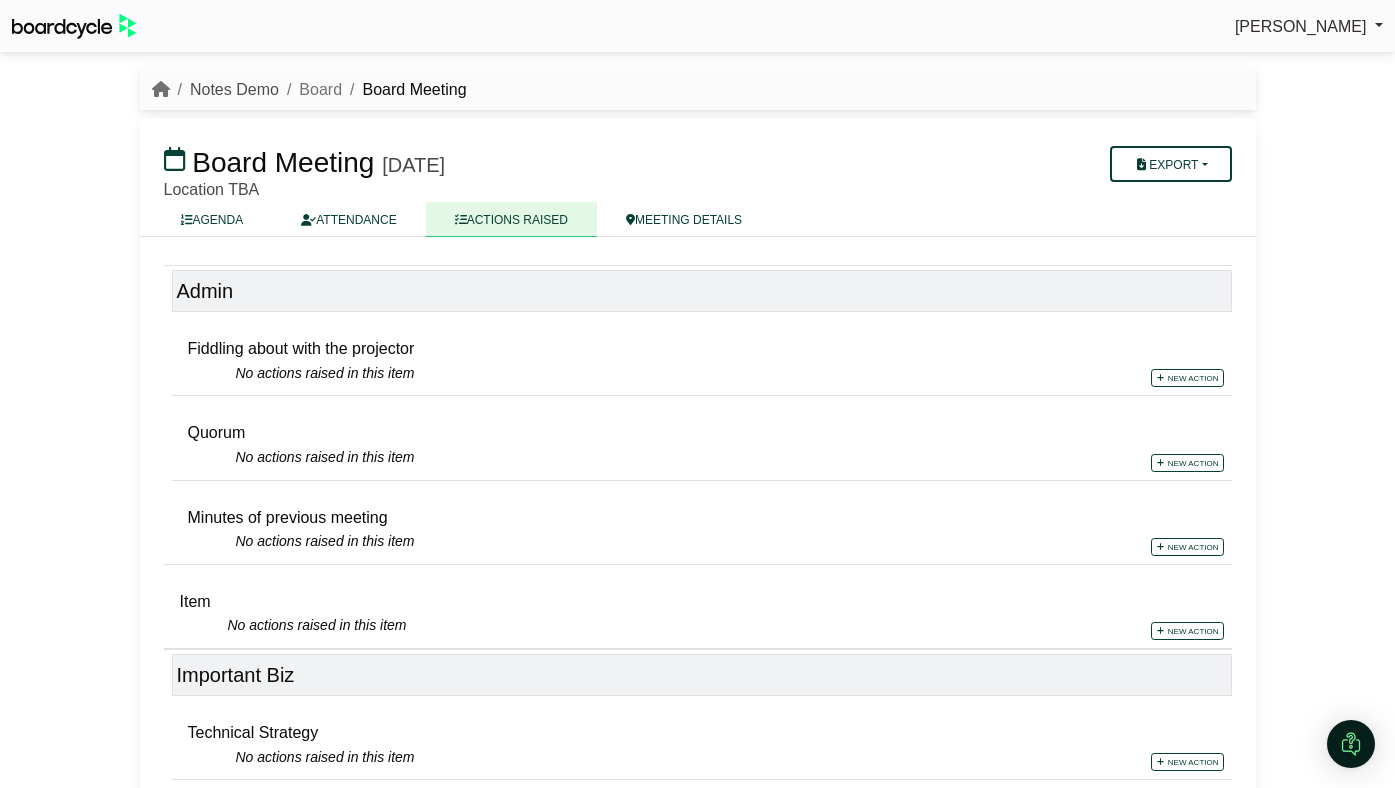 click on "Notes Demo" at bounding box center [234, 89] 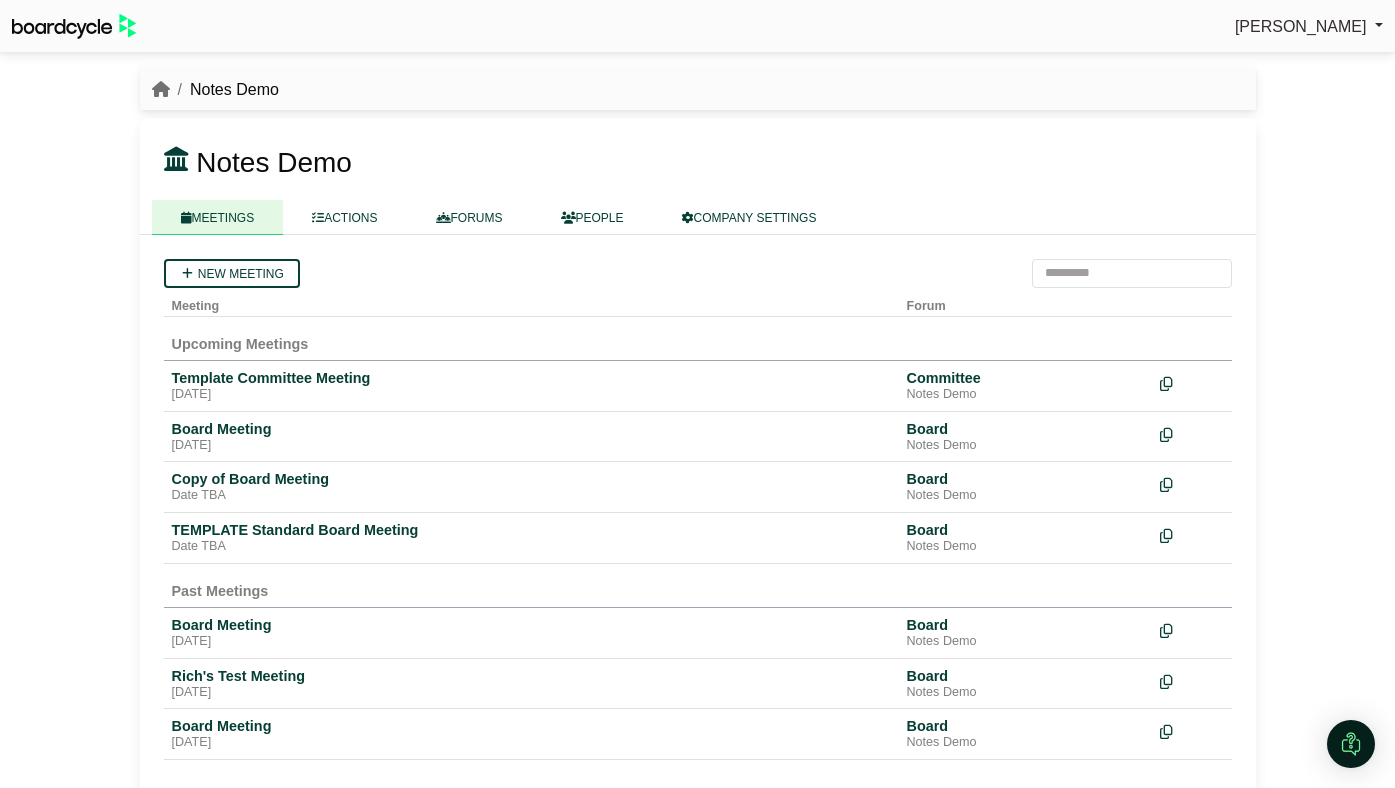 scroll, scrollTop: 0, scrollLeft: 0, axis: both 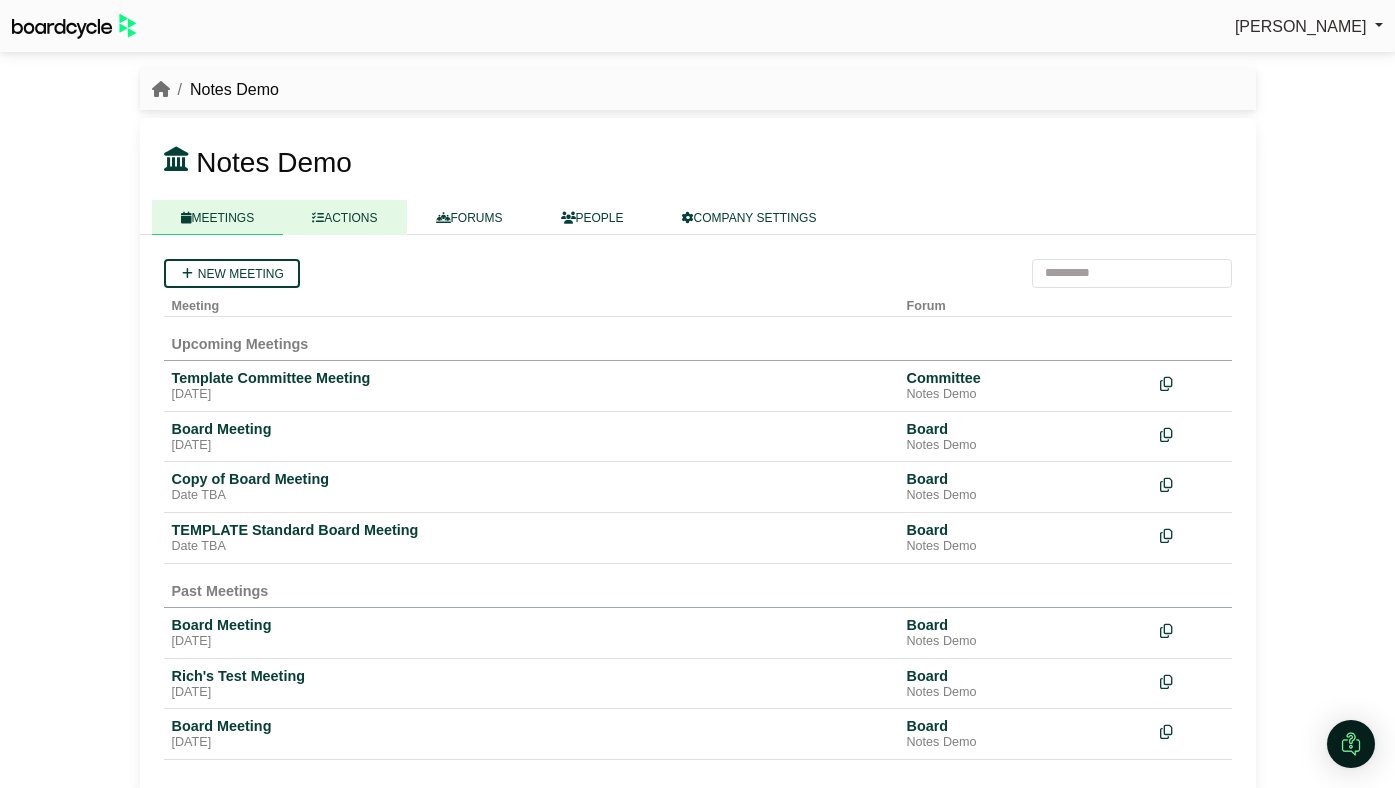 click on "ACTIONS" at bounding box center (344, 217) 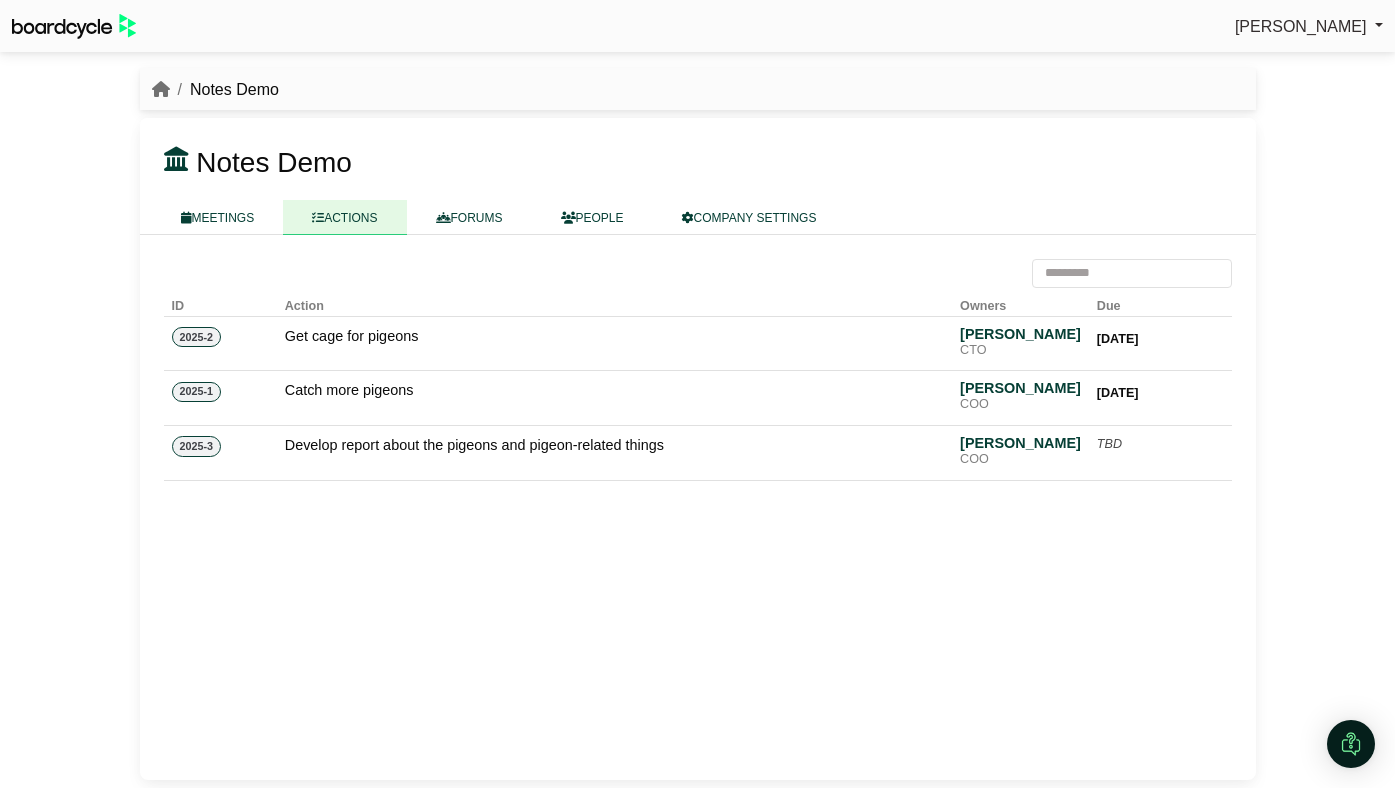 scroll, scrollTop: 0, scrollLeft: 0, axis: both 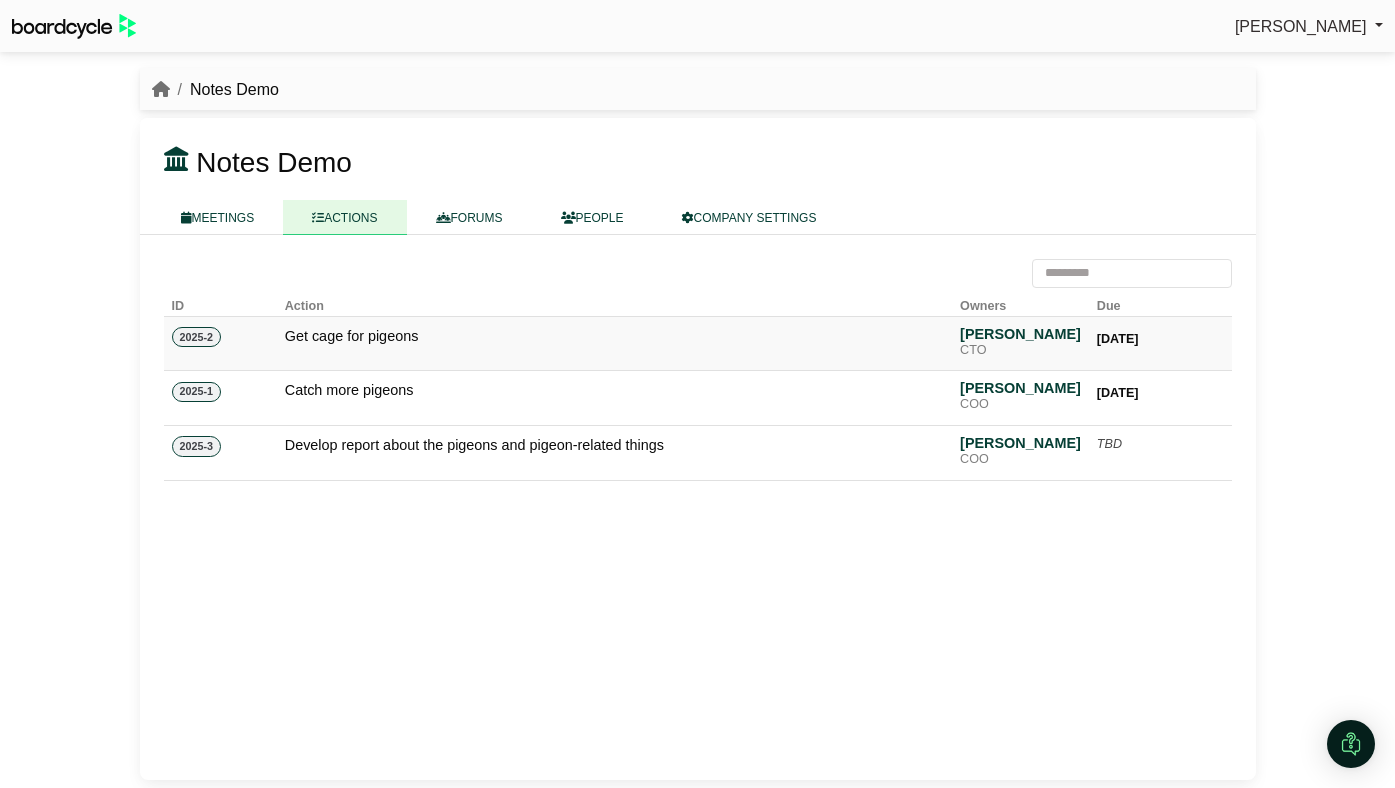 click on "[DATE]" at bounding box center [1160, 343] 